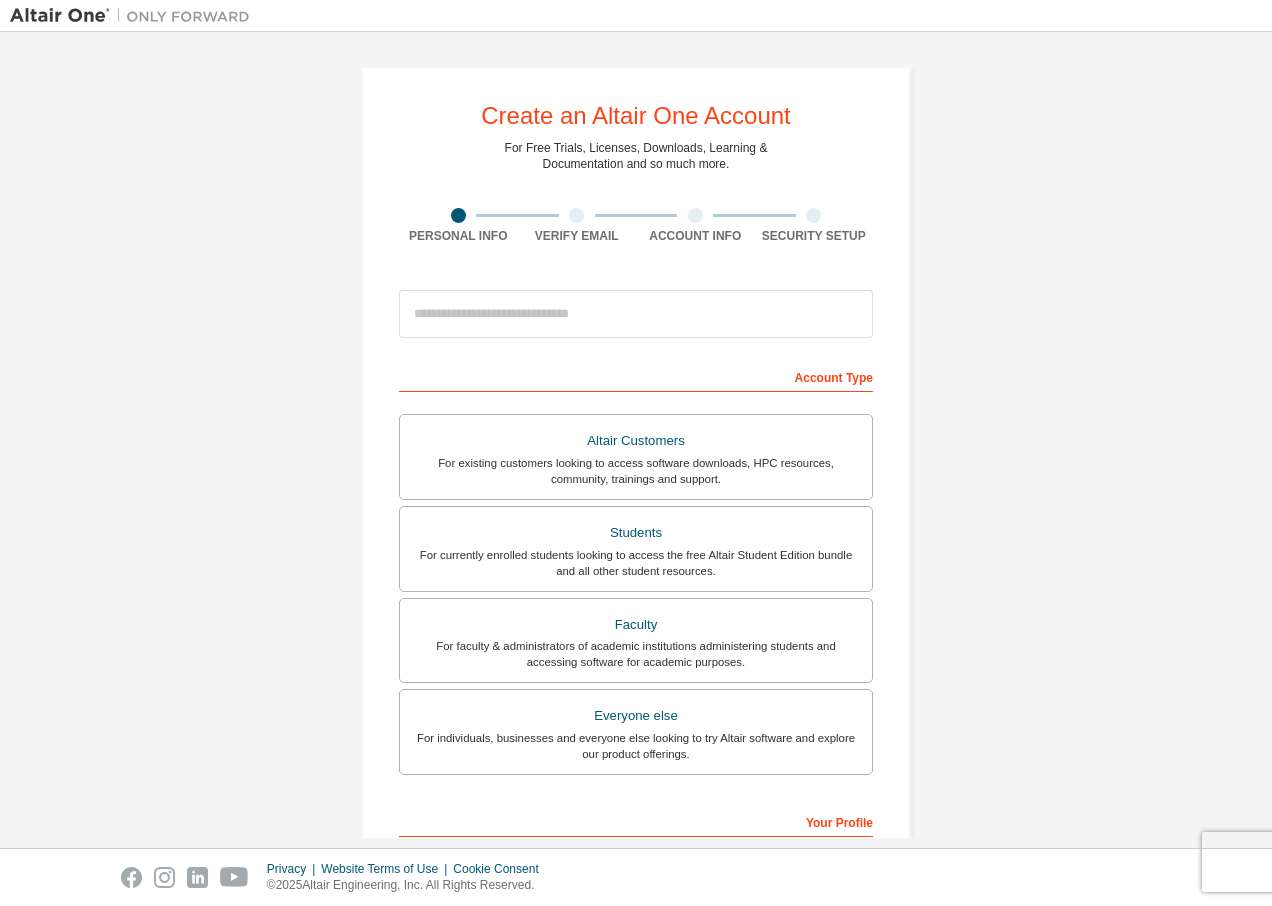 scroll, scrollTop: 0, scrollLeft: 0, axis: both 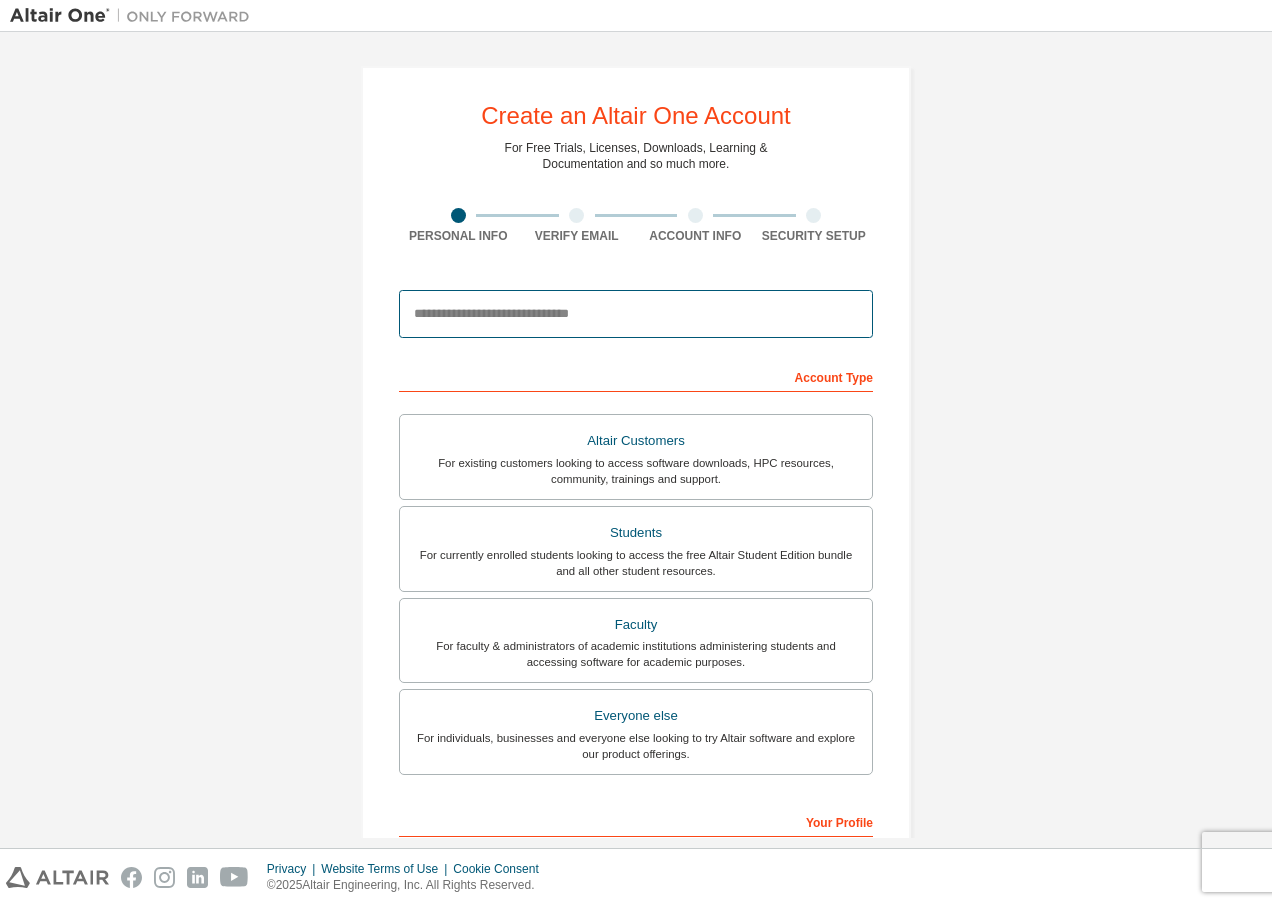 click at bounding box center (636, 314) 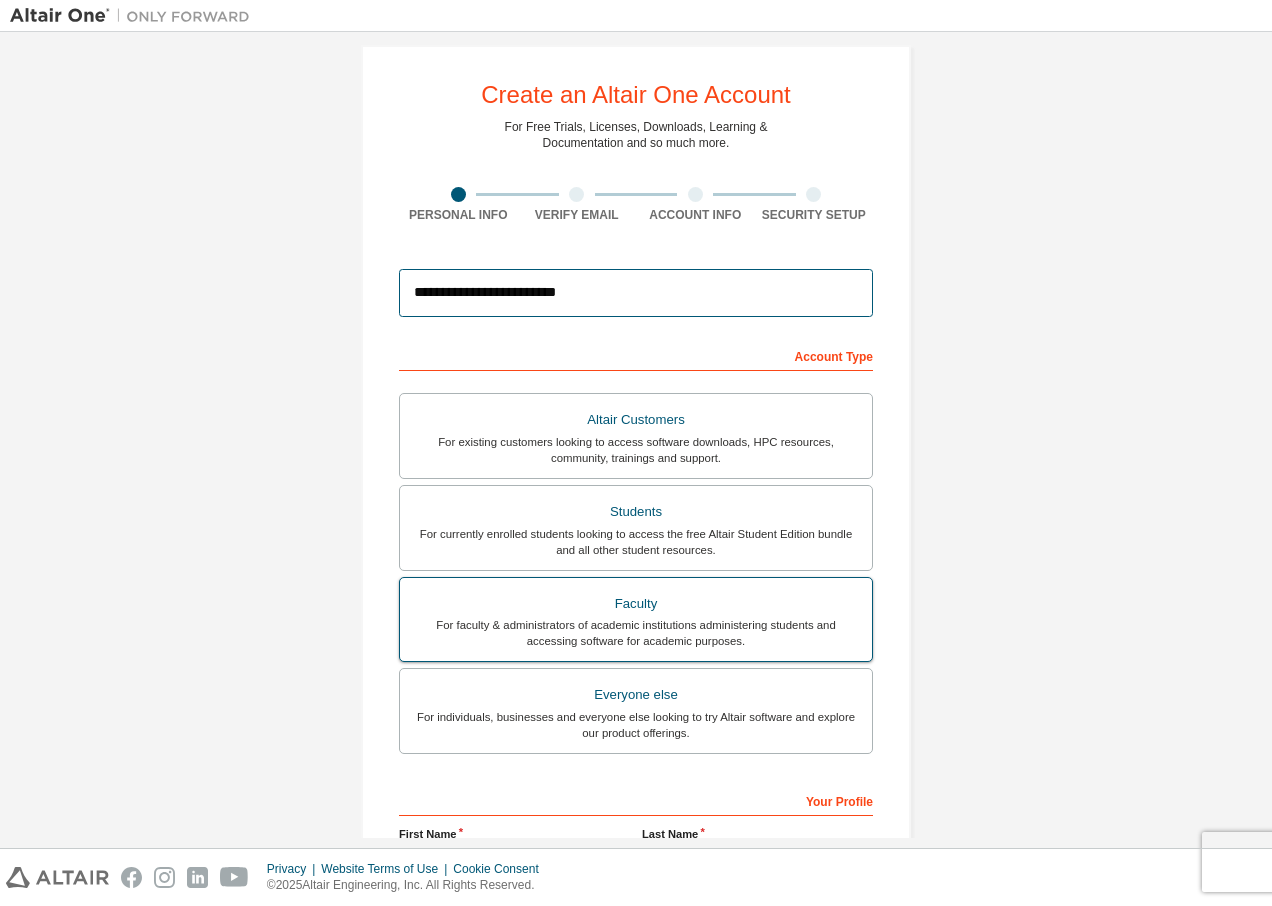 scroll, scrollTop: 0, scrollLeft: 0, axis: both 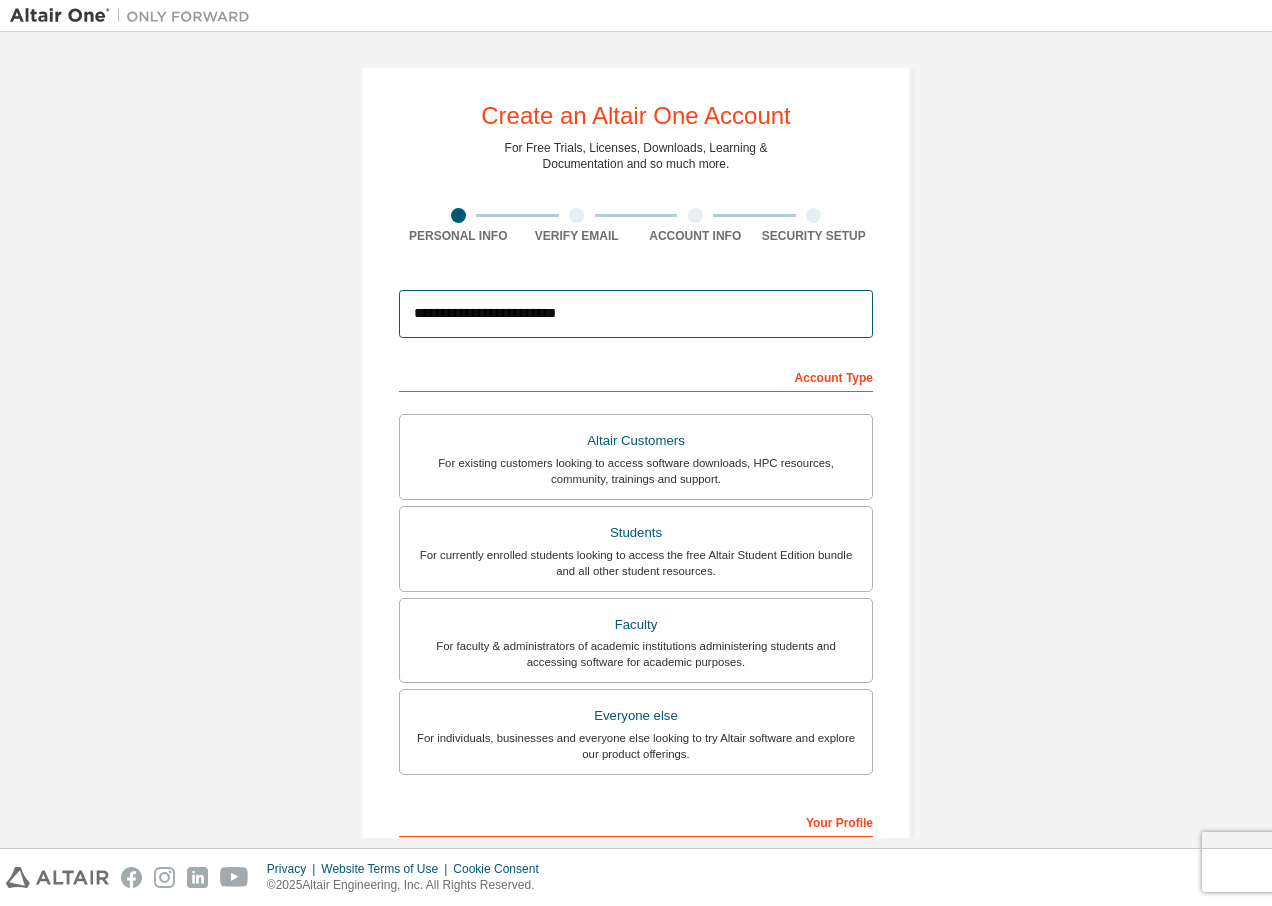 type on "**********" 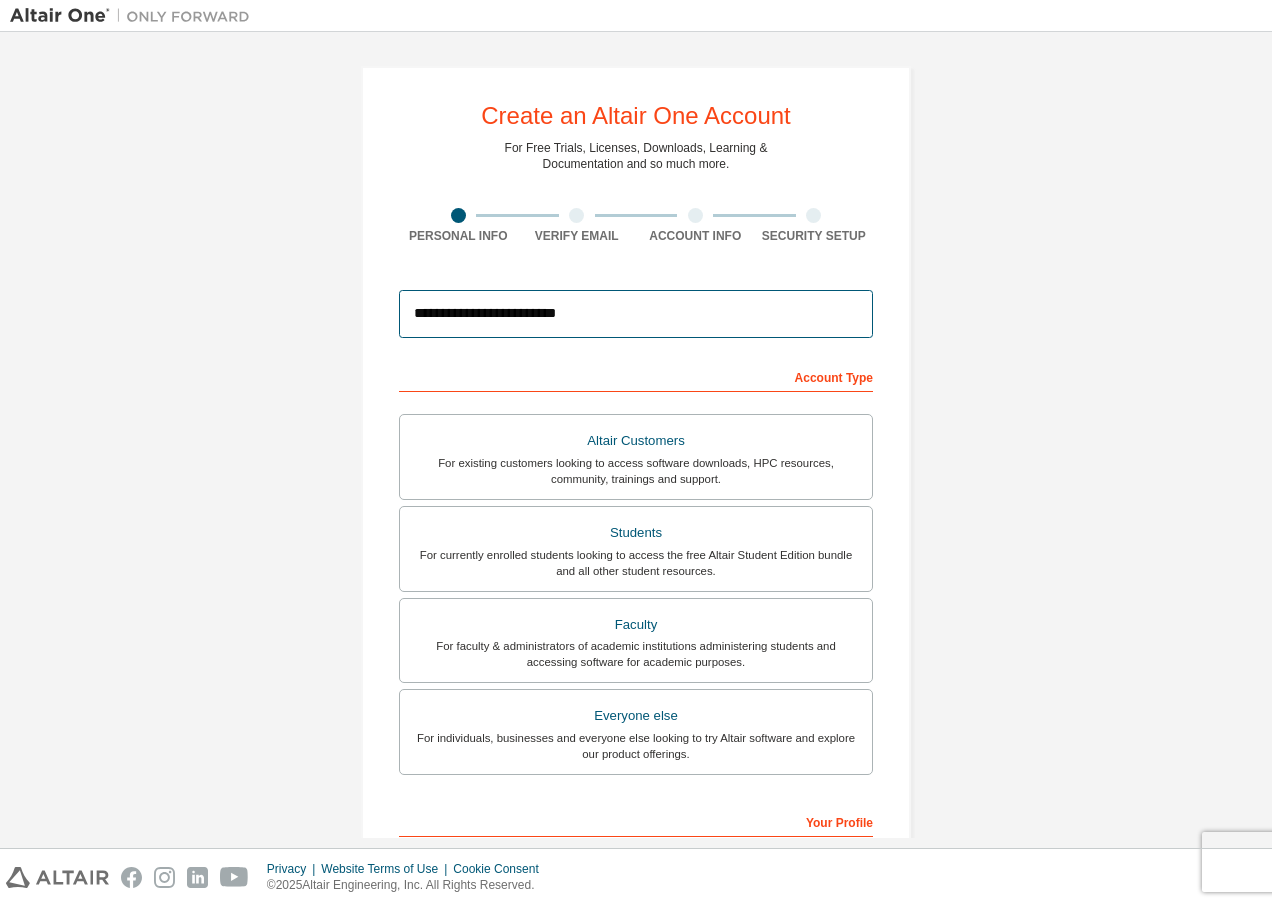 drag, startPoint x: 609, startPoint y: 309, endPoint x: 398, endPoint y: 323, distance: 211.46394 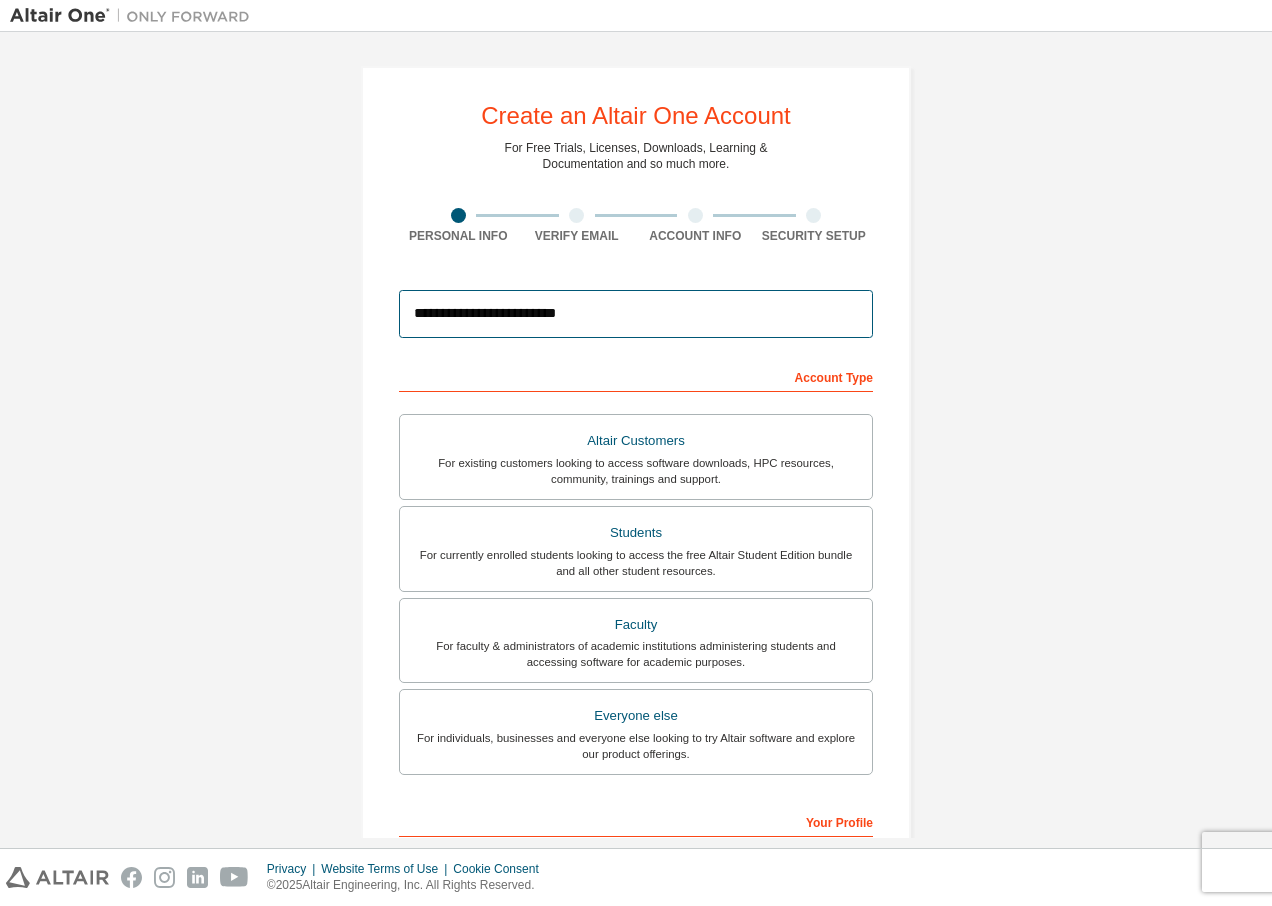 click on "**********" at bounding box center [636, 314] 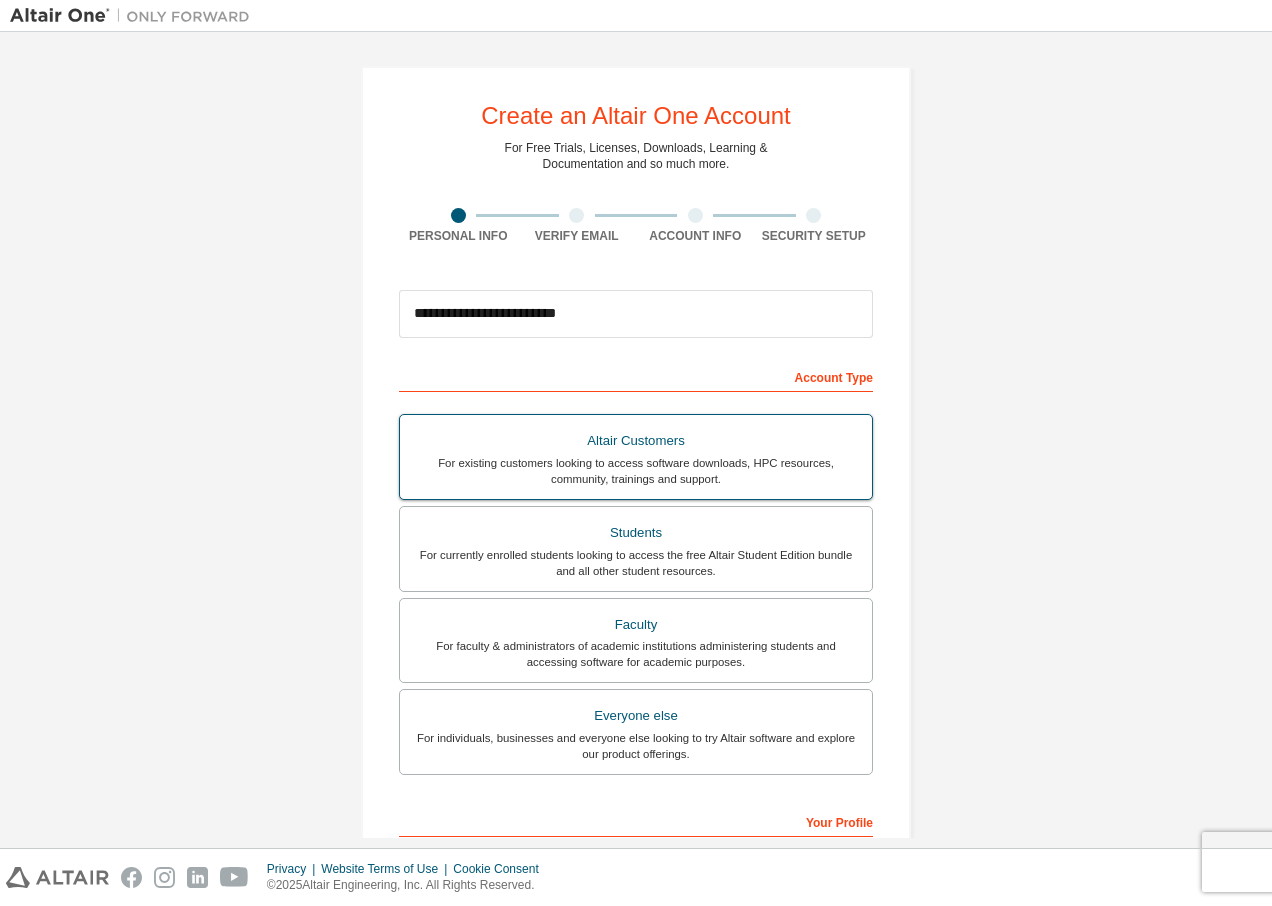 scroll, scrollTop: 263, scrollLeft: 0, axis: vertical 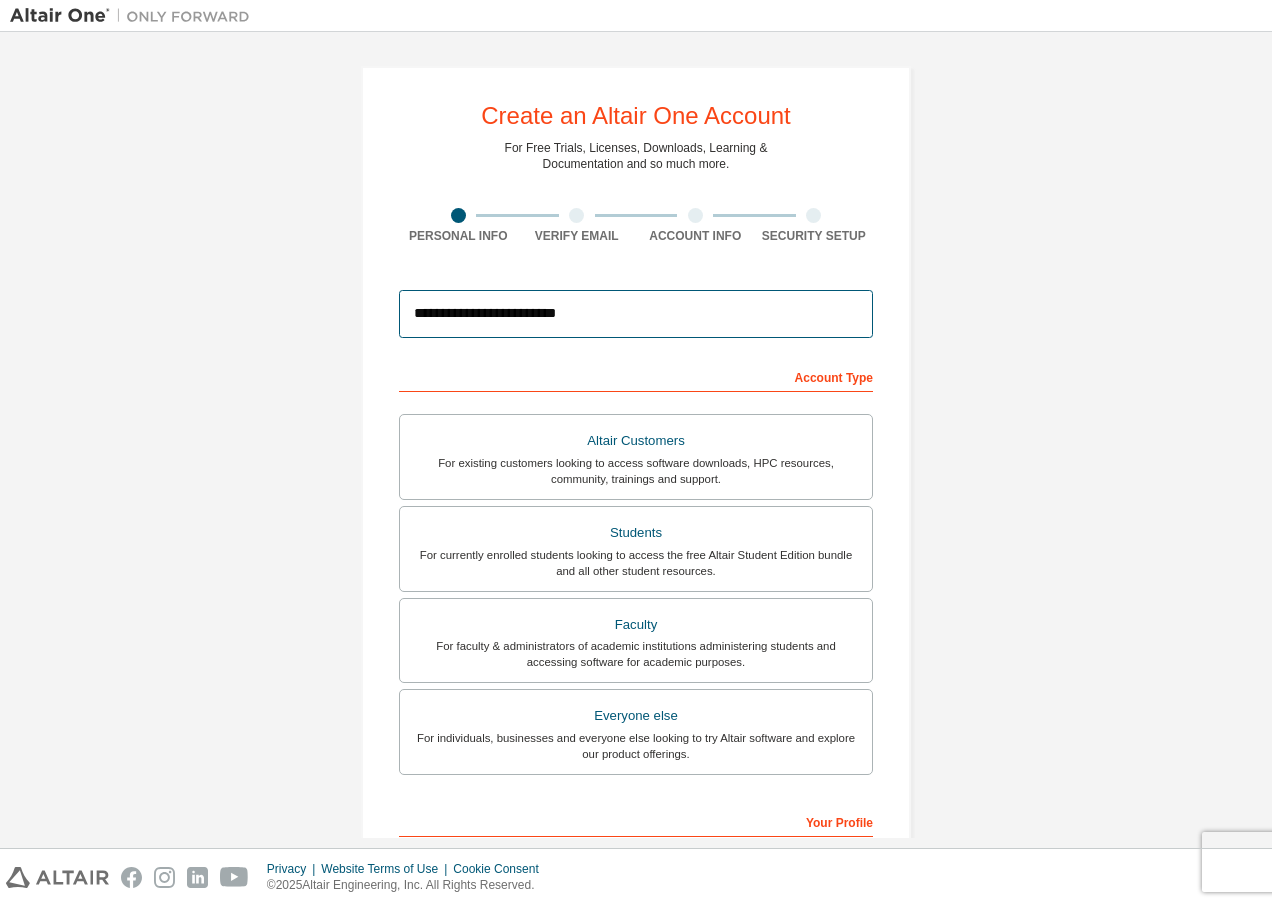 drag, startPoint x: 619, startPoint y: 320, endPoint x: 396, endPoint y: 319, distance: 223.00224 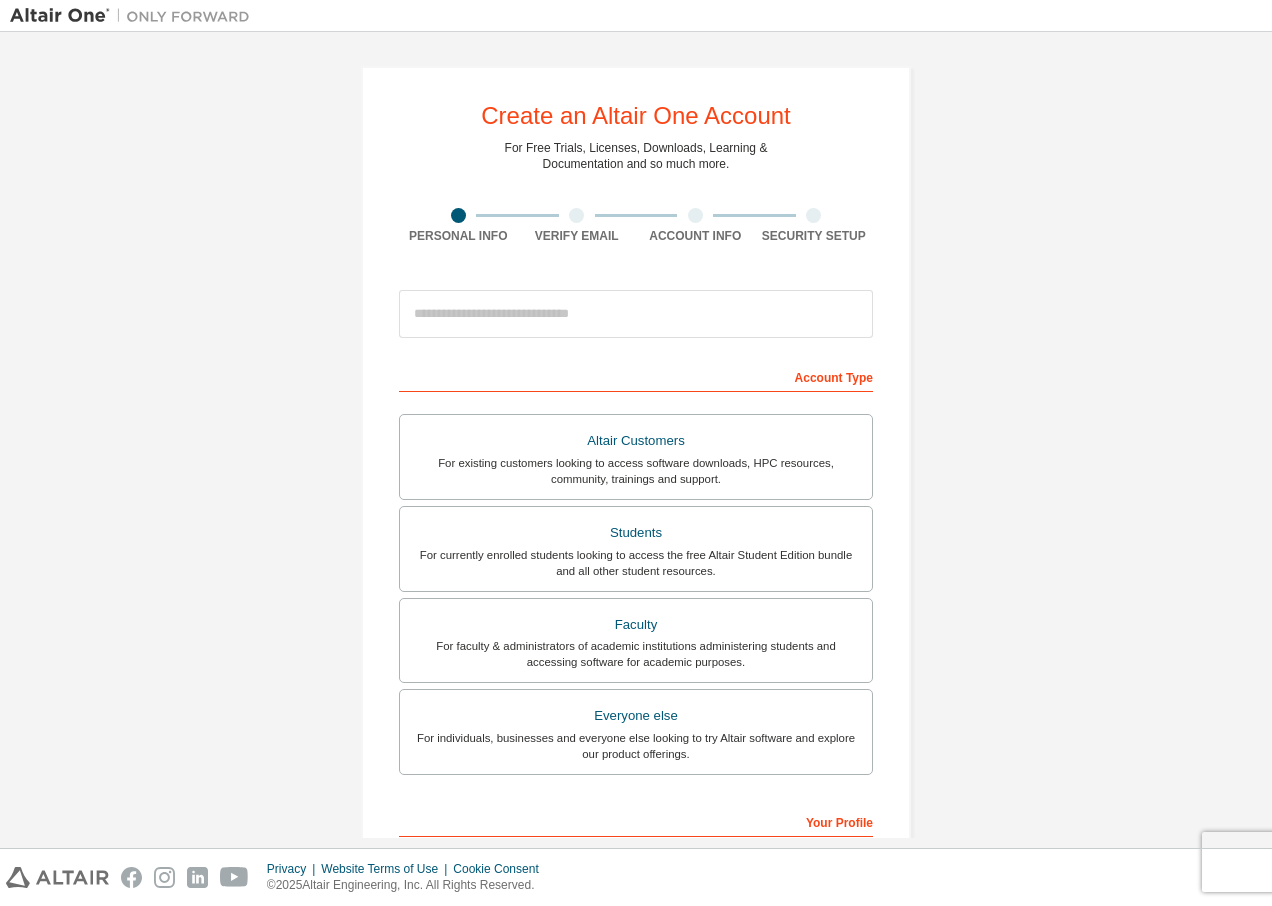 scroll, scrollTop: 0, scrollLeft: 0, axis: both 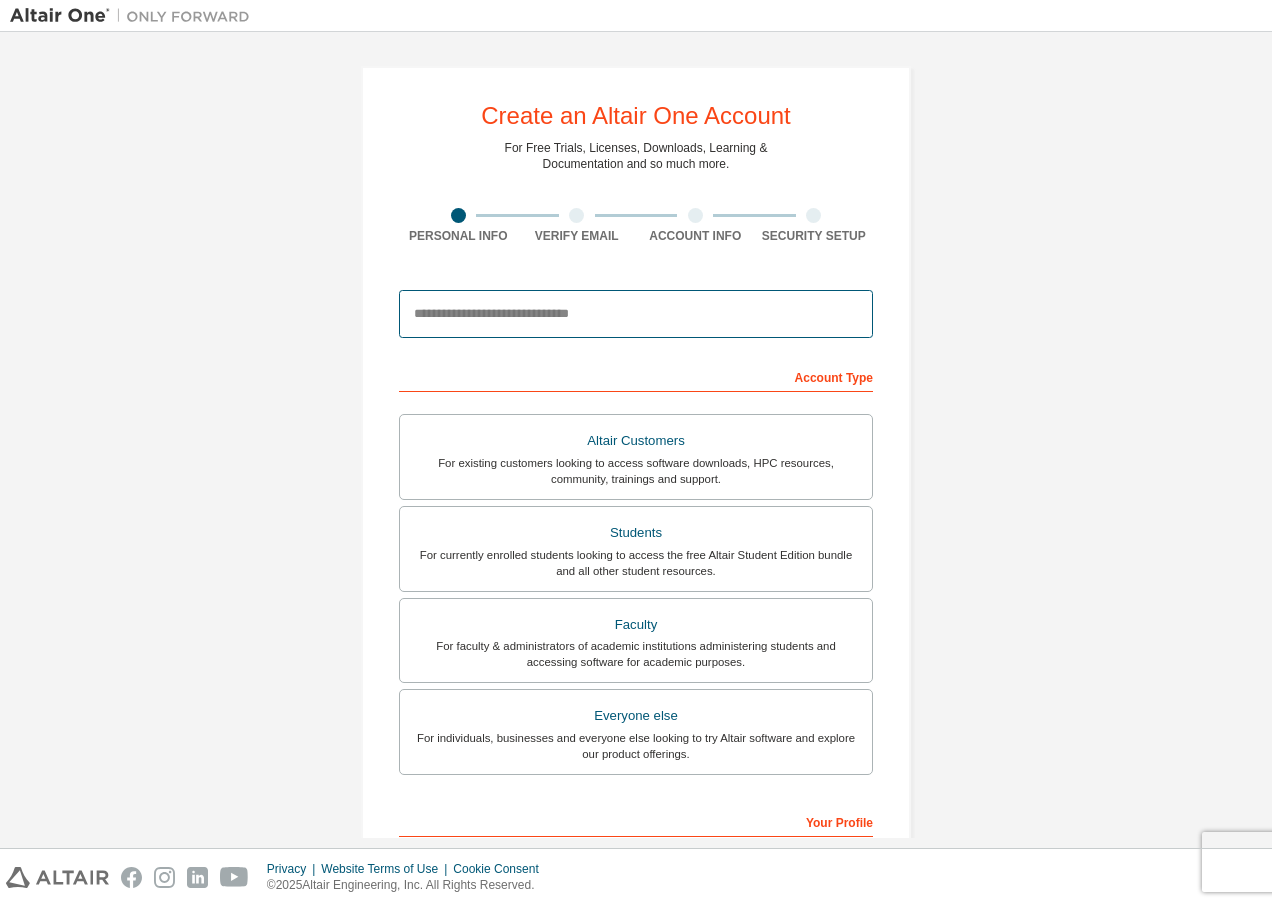 click at bounding box center (636, 314) 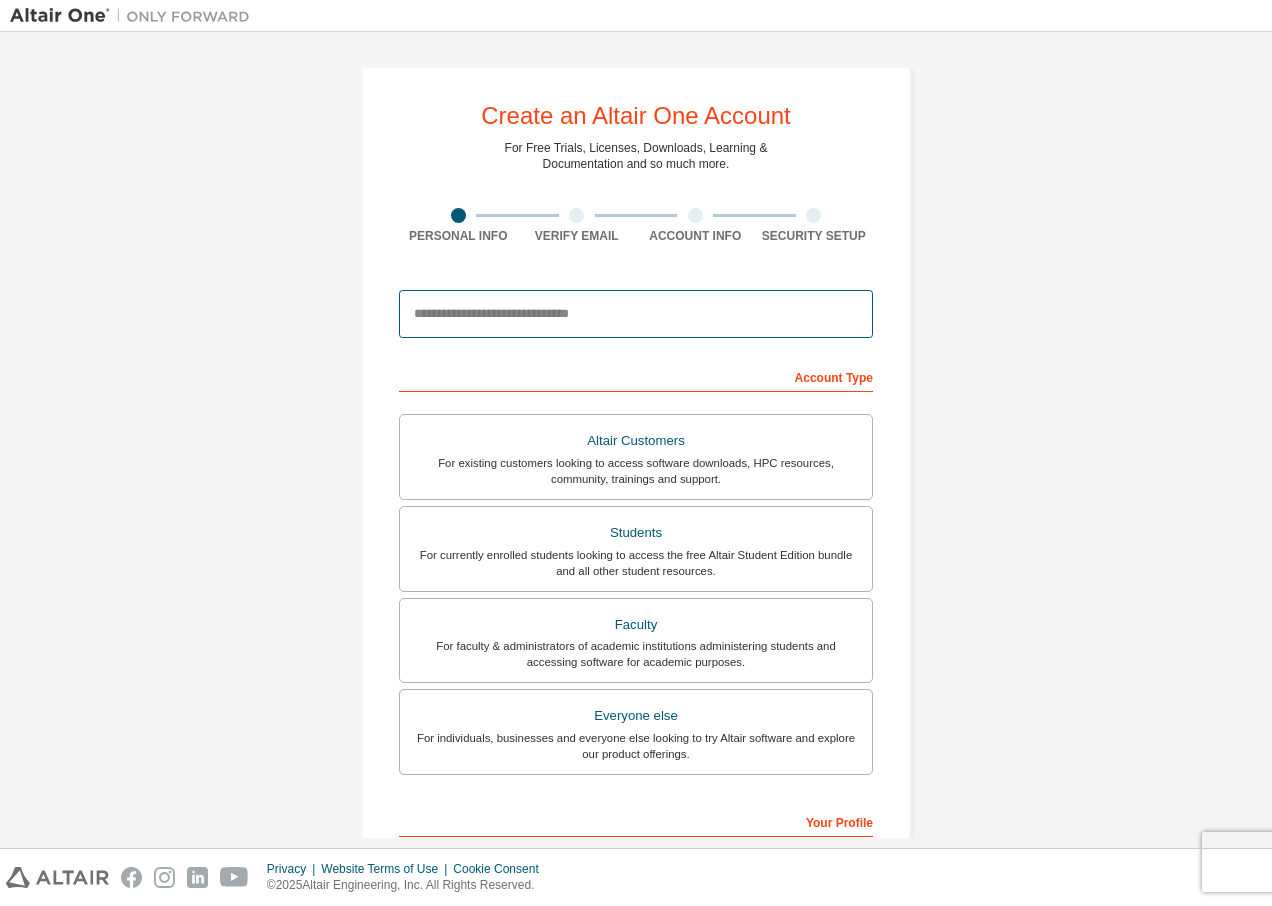 paste on "**********" 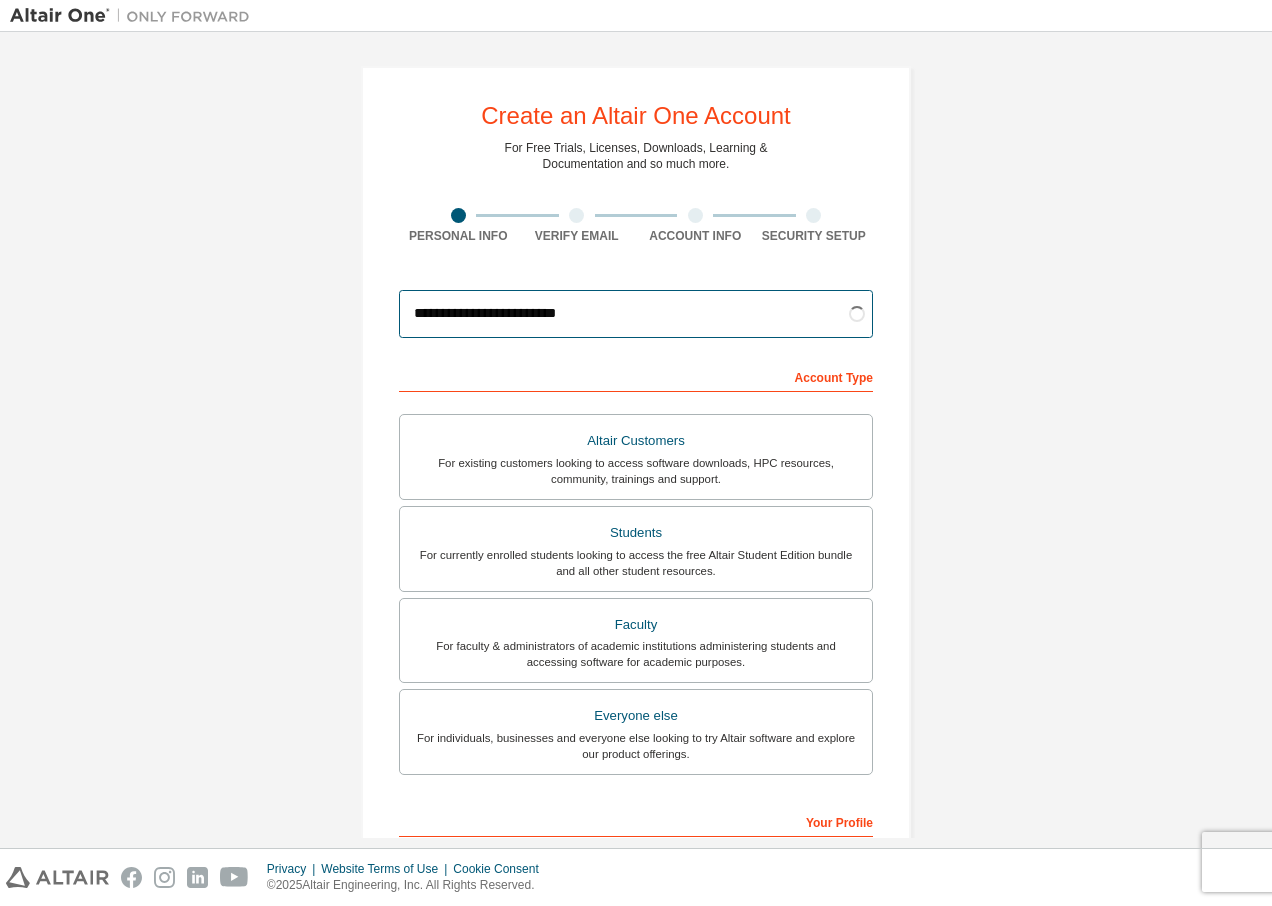 click on "**********" at bounding box center (636, 314) 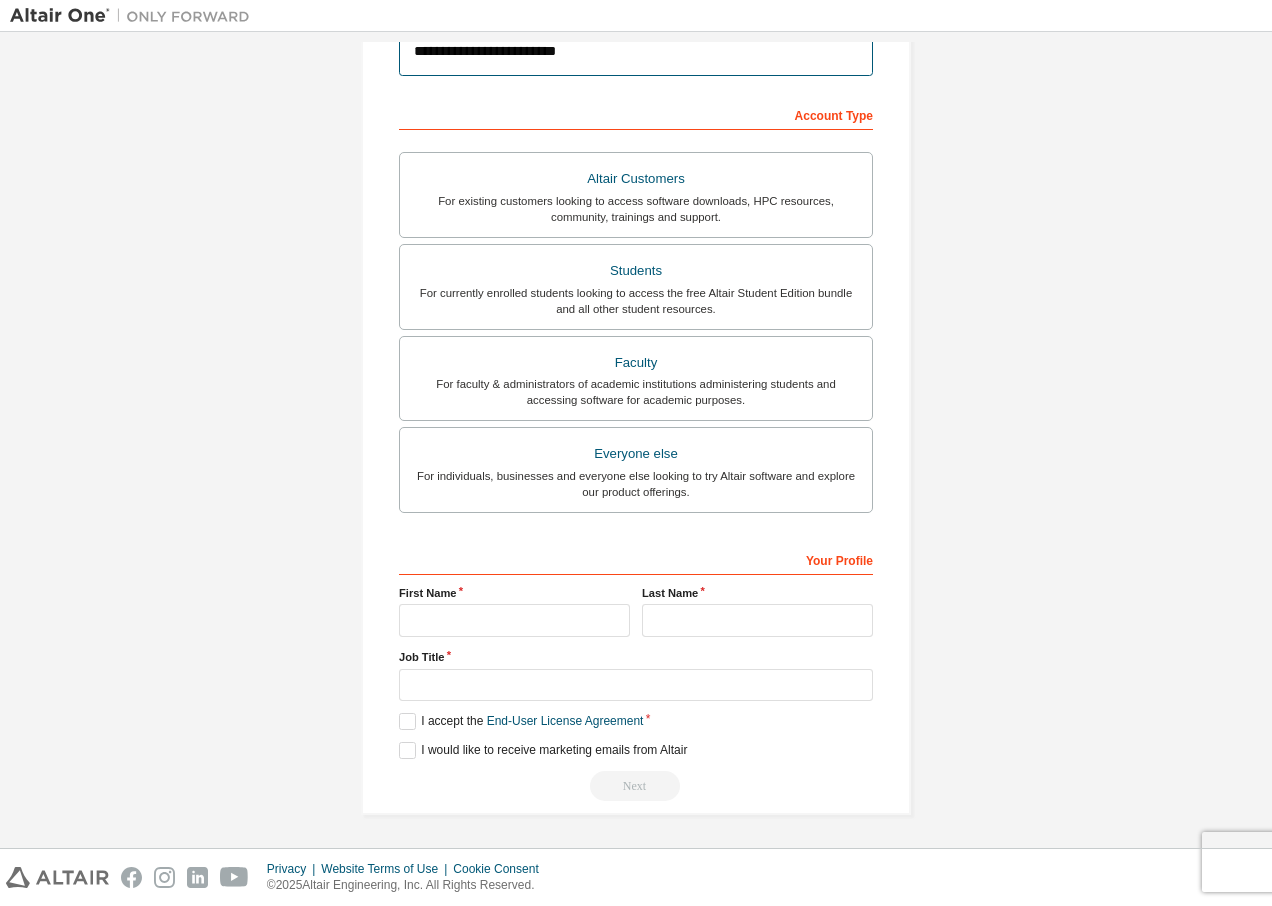 scroll, scrollTop: 263, scrollLeft: 0, axis: vertical 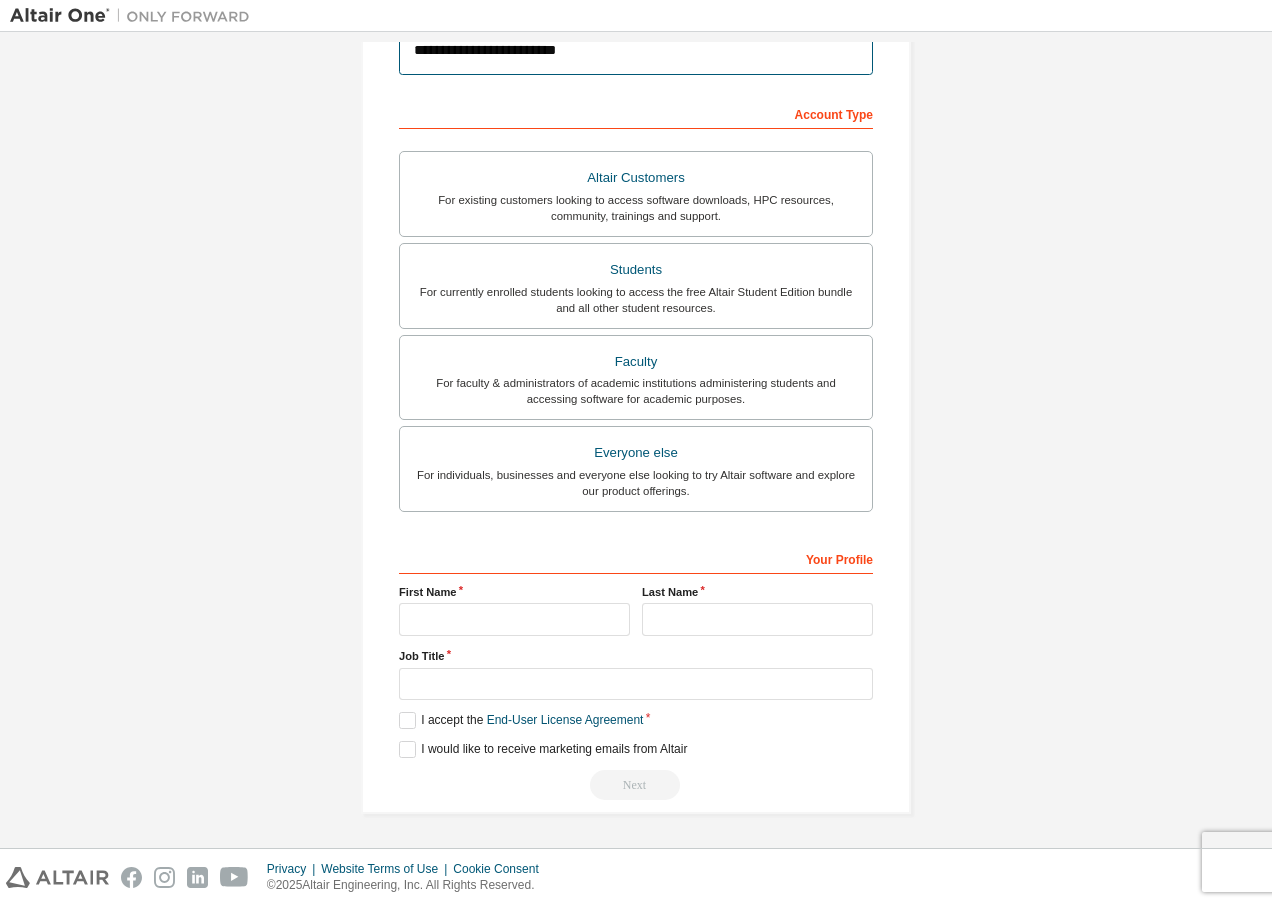 type on "**********" 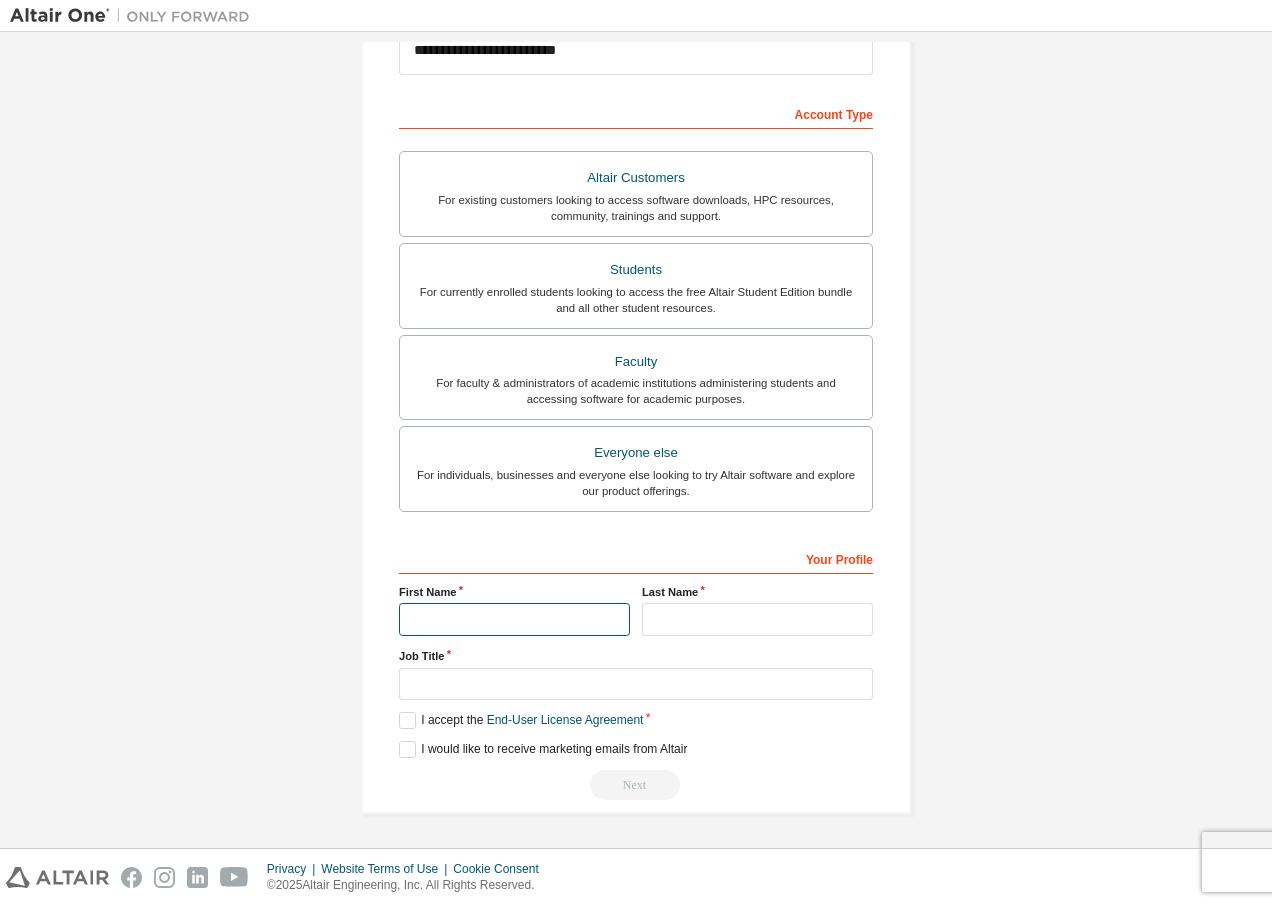 click at bounding box center [514, 619] 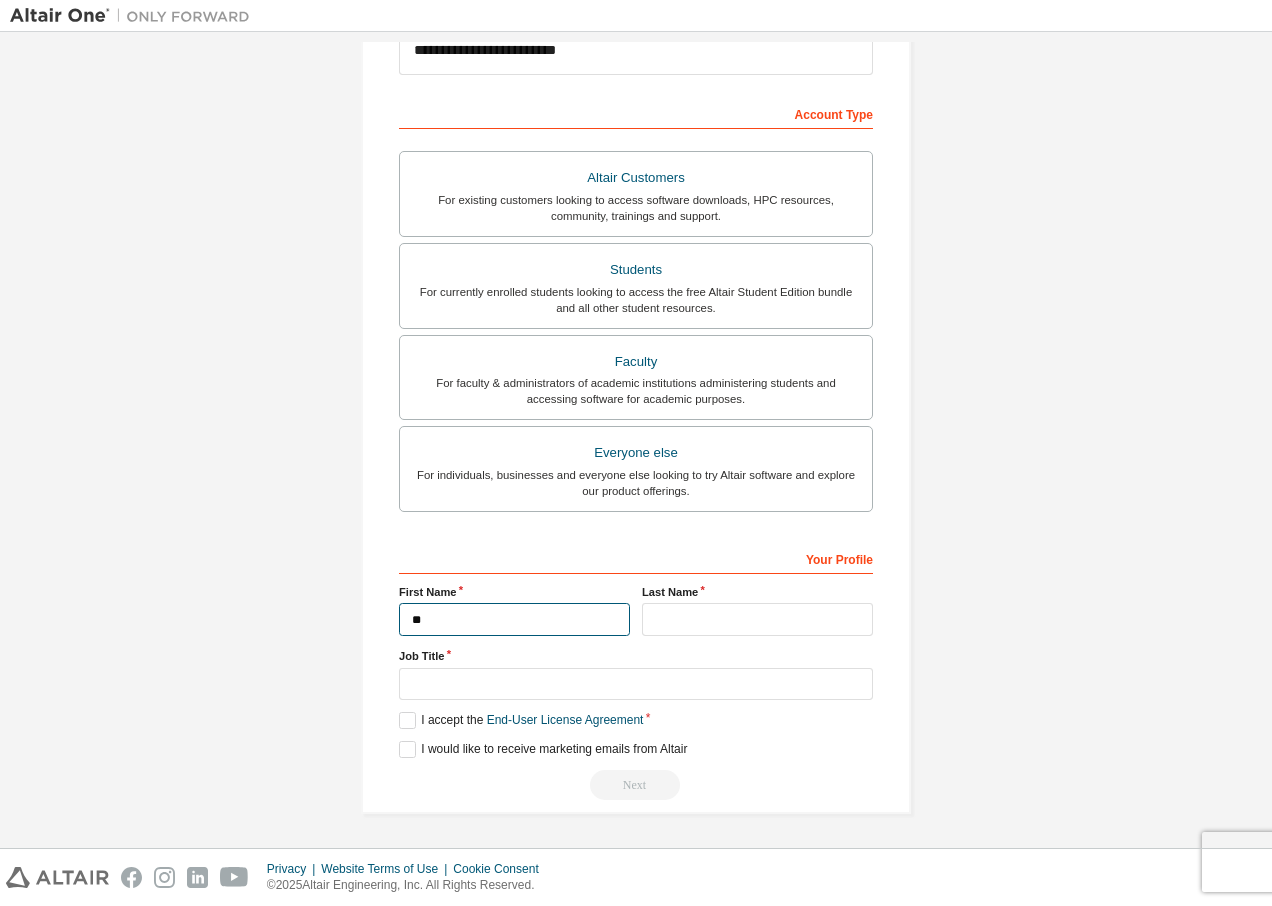 type on "*" 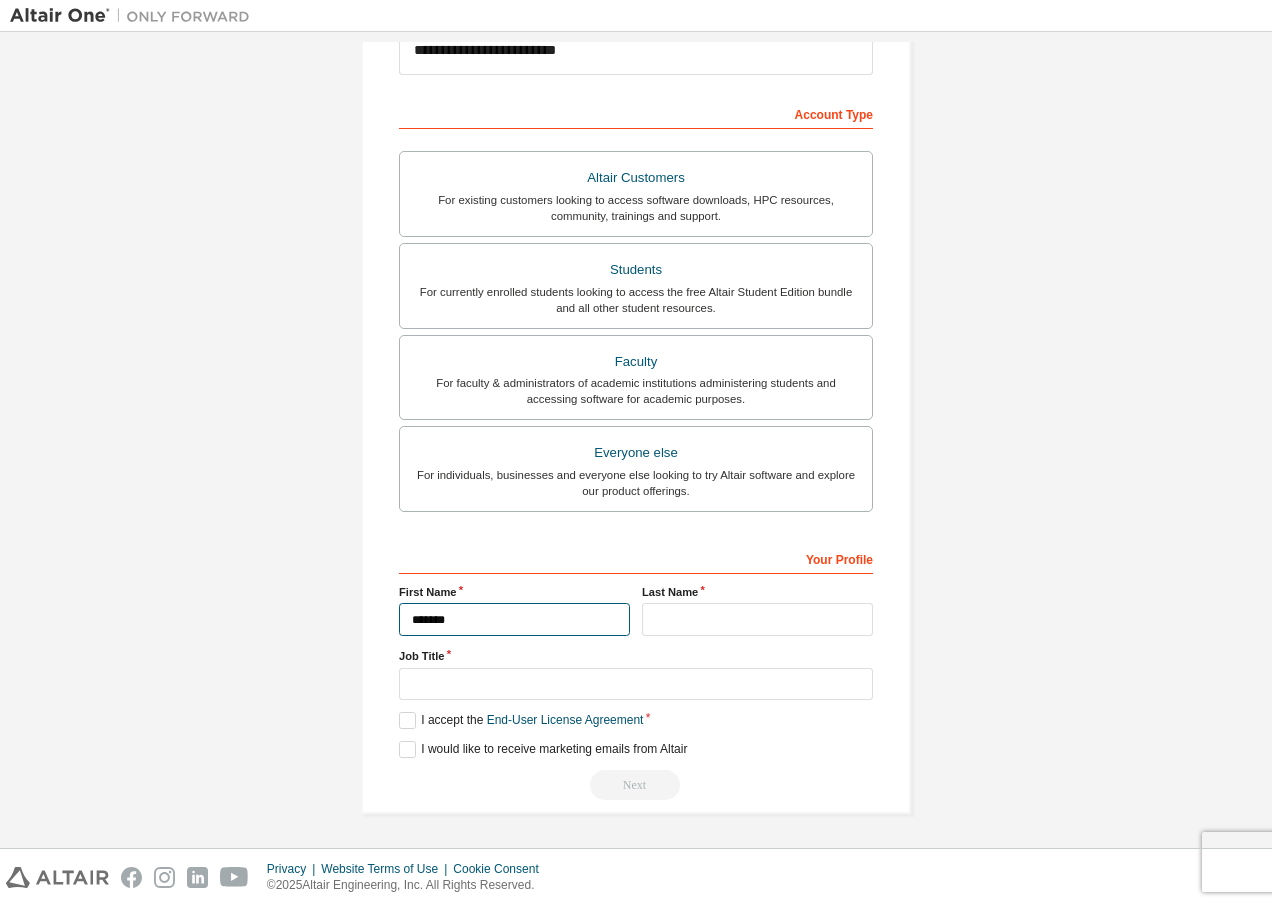 type on "*******" 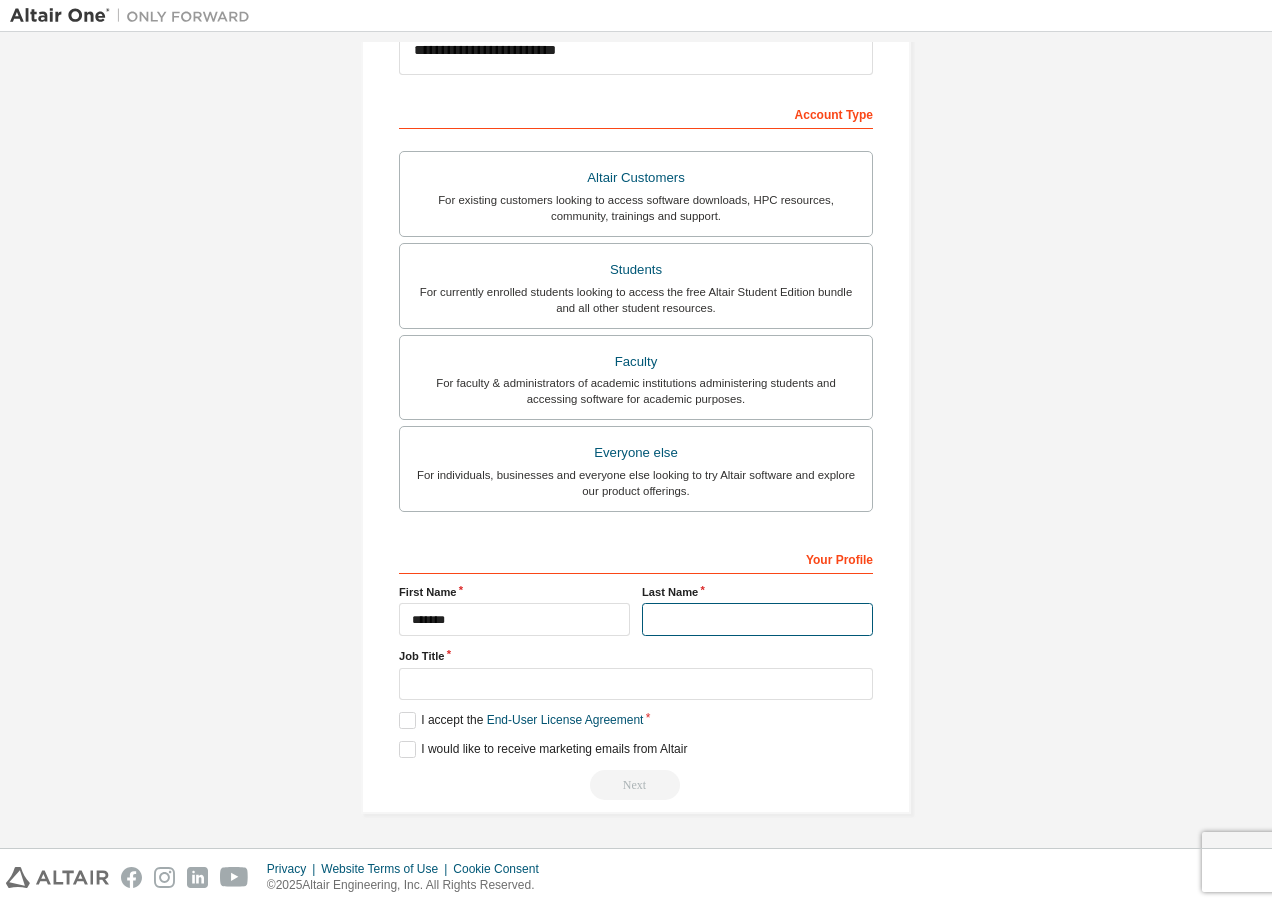 click at bounding box center [757, 619] 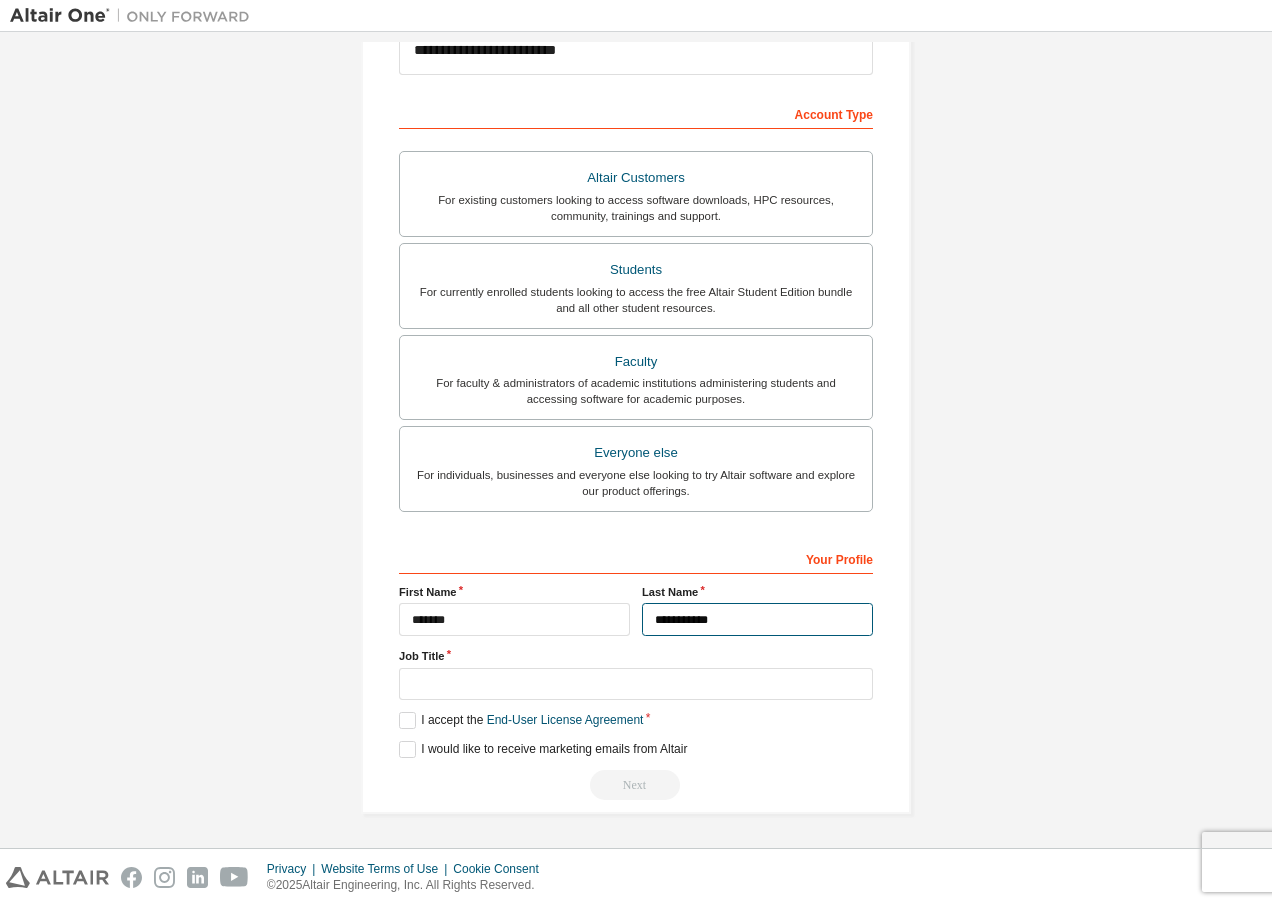 type on "**********" 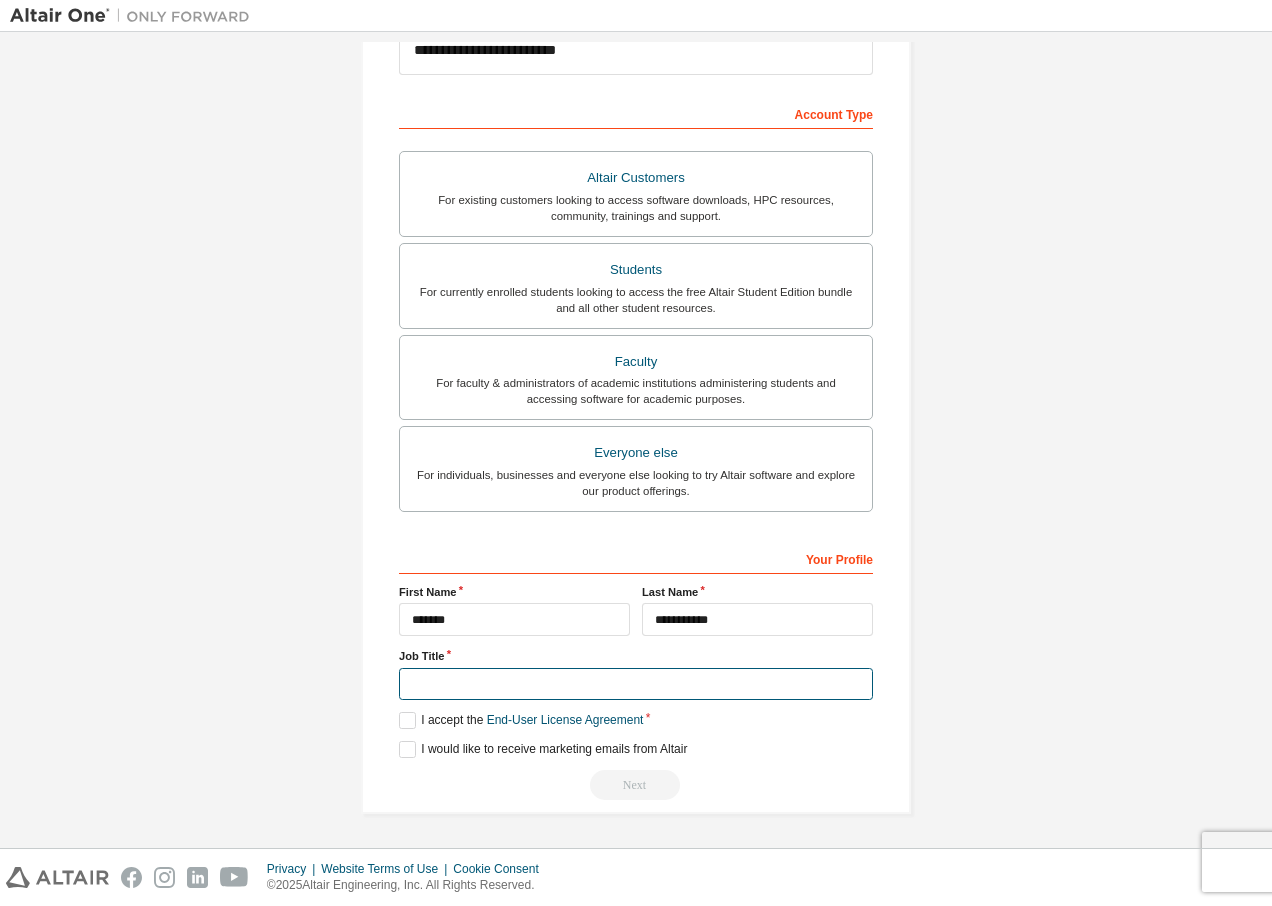 click at bounding box center [636, 684] 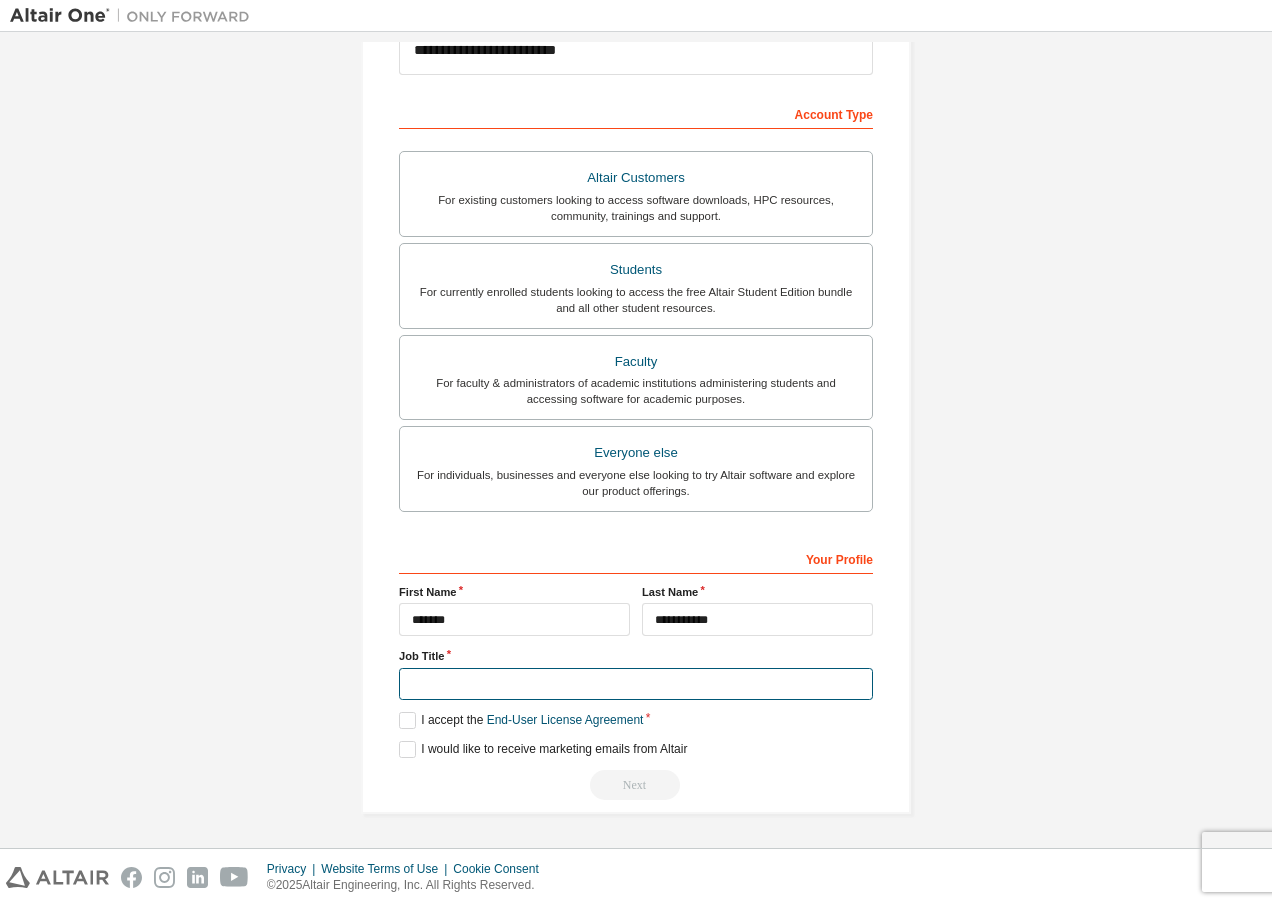 type on "*" 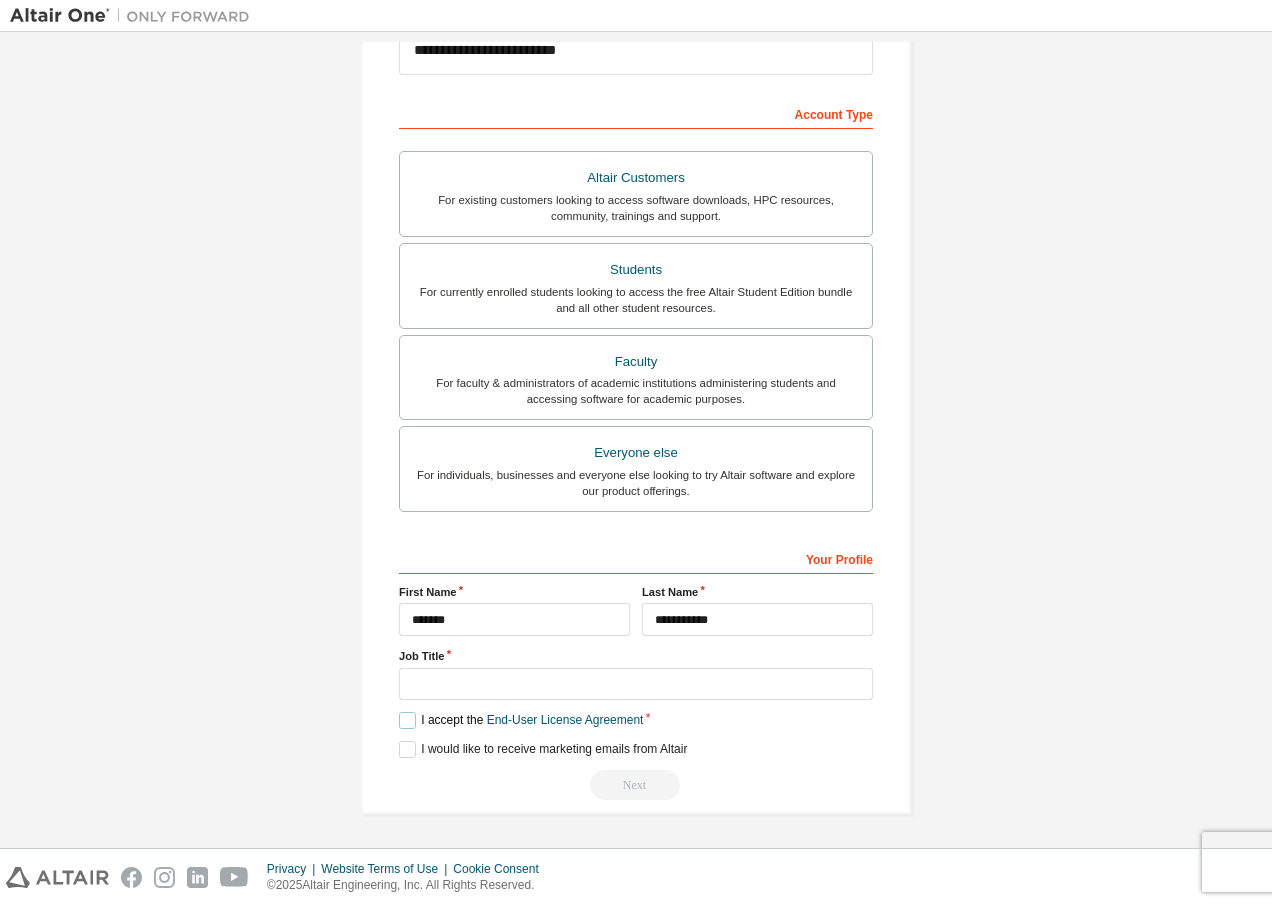 click on "I accept the    End-User License Agreement" at bounding box center (521, 720) 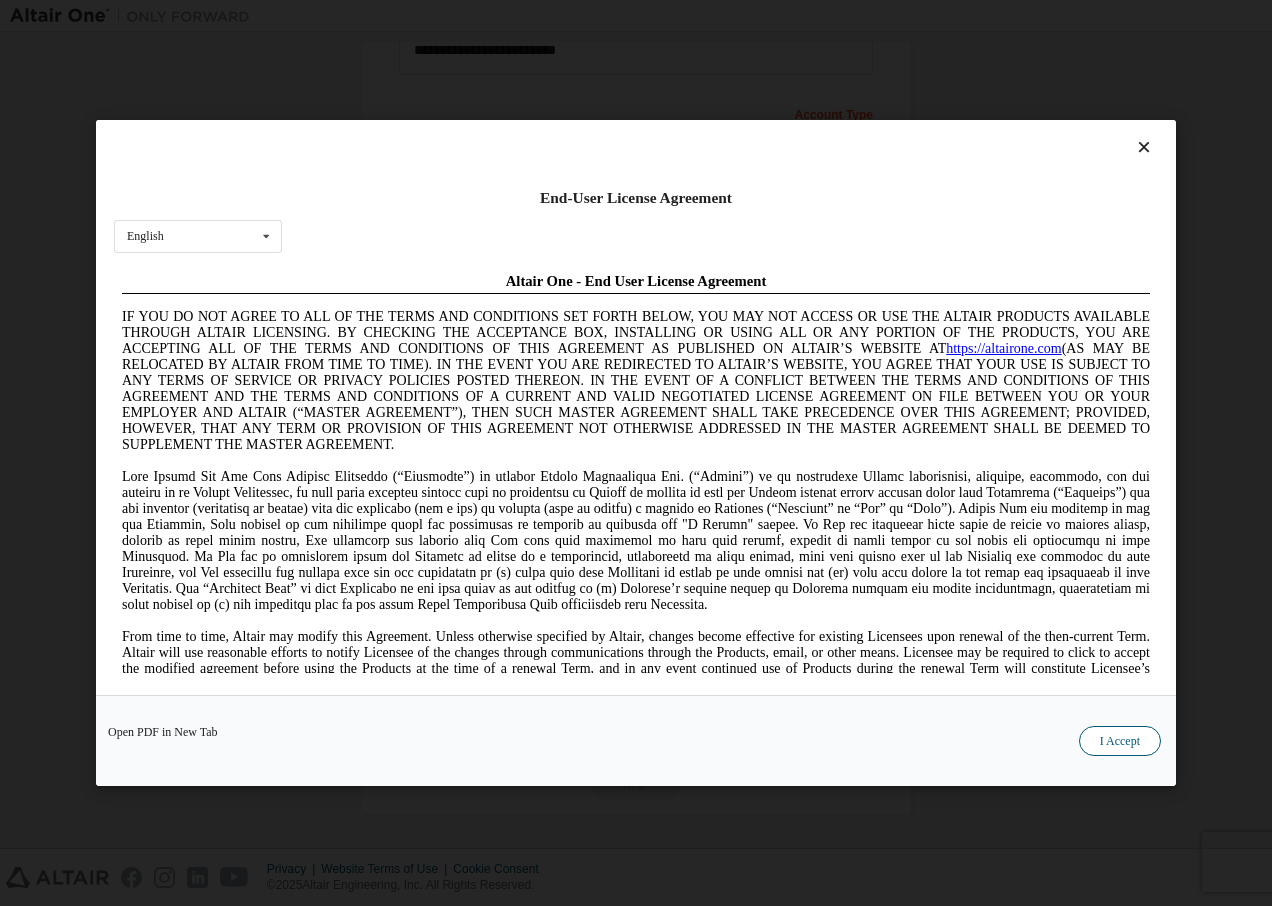 scroll, scrollTop: 0, scrollLeft: 0, axis: both 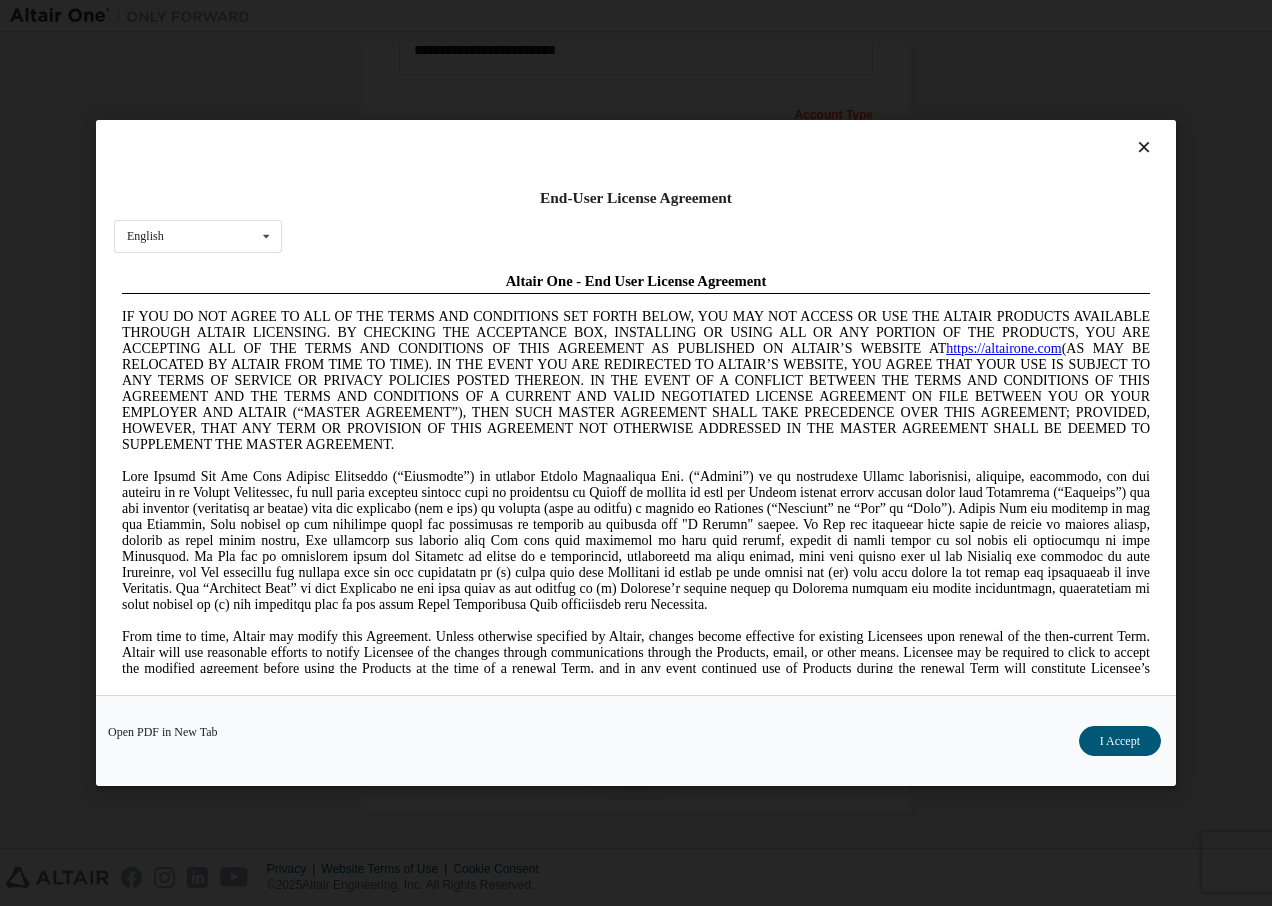 click at bounding box center [1144, 147] 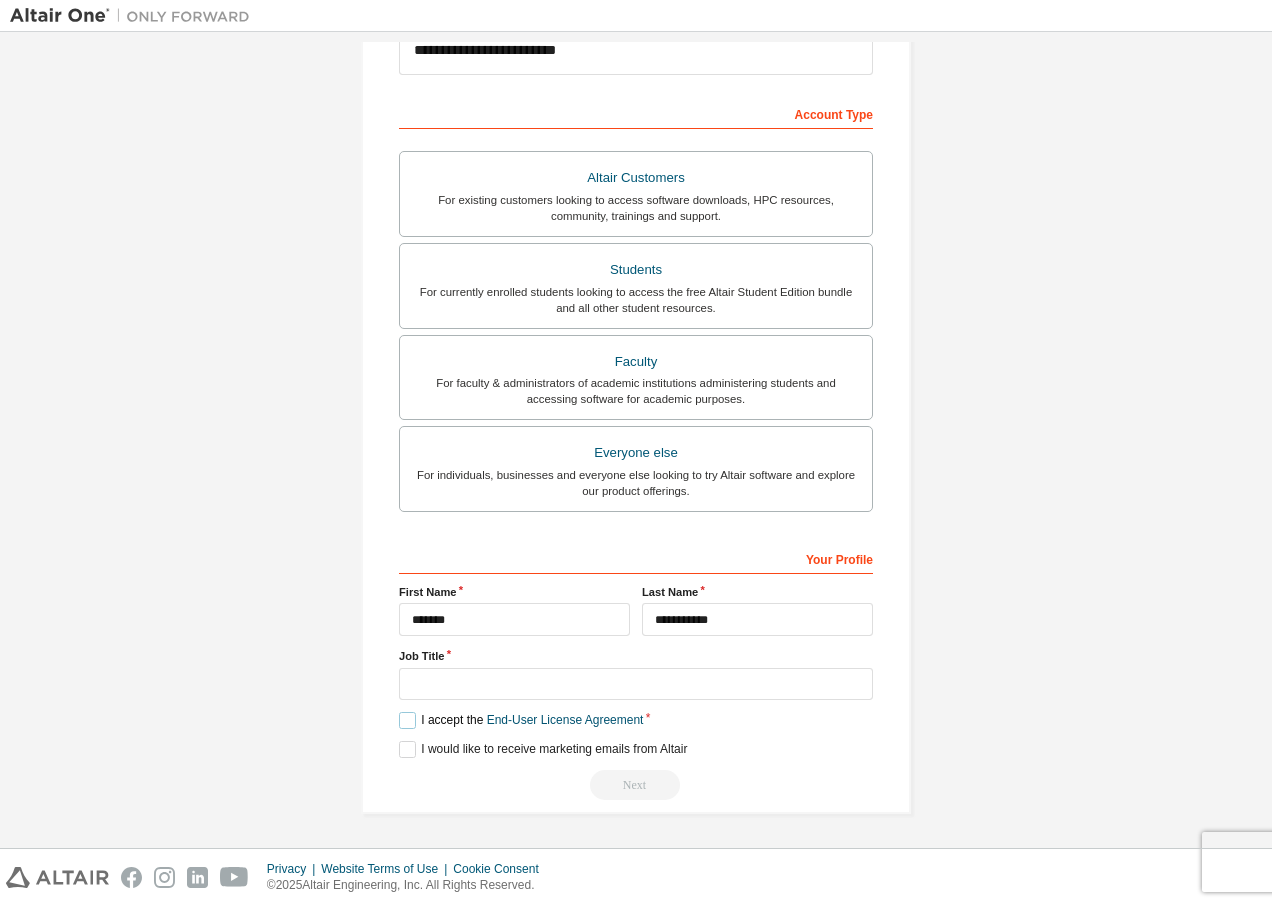 click on "I accept the    End-User License Agreement" at bounding box center [521, 720] 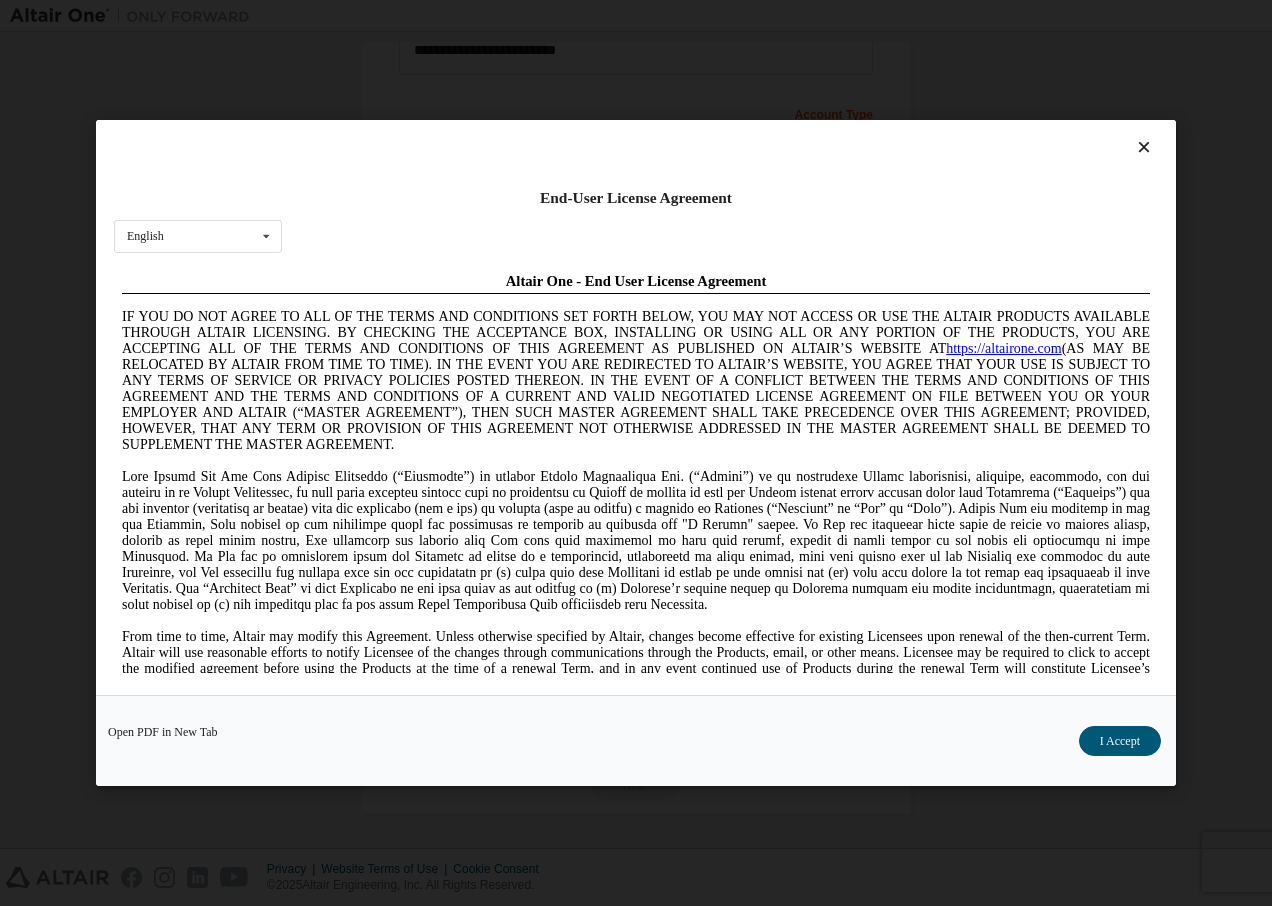 scroll, scrollTop: 0, scrollLeft: 0, axis: both 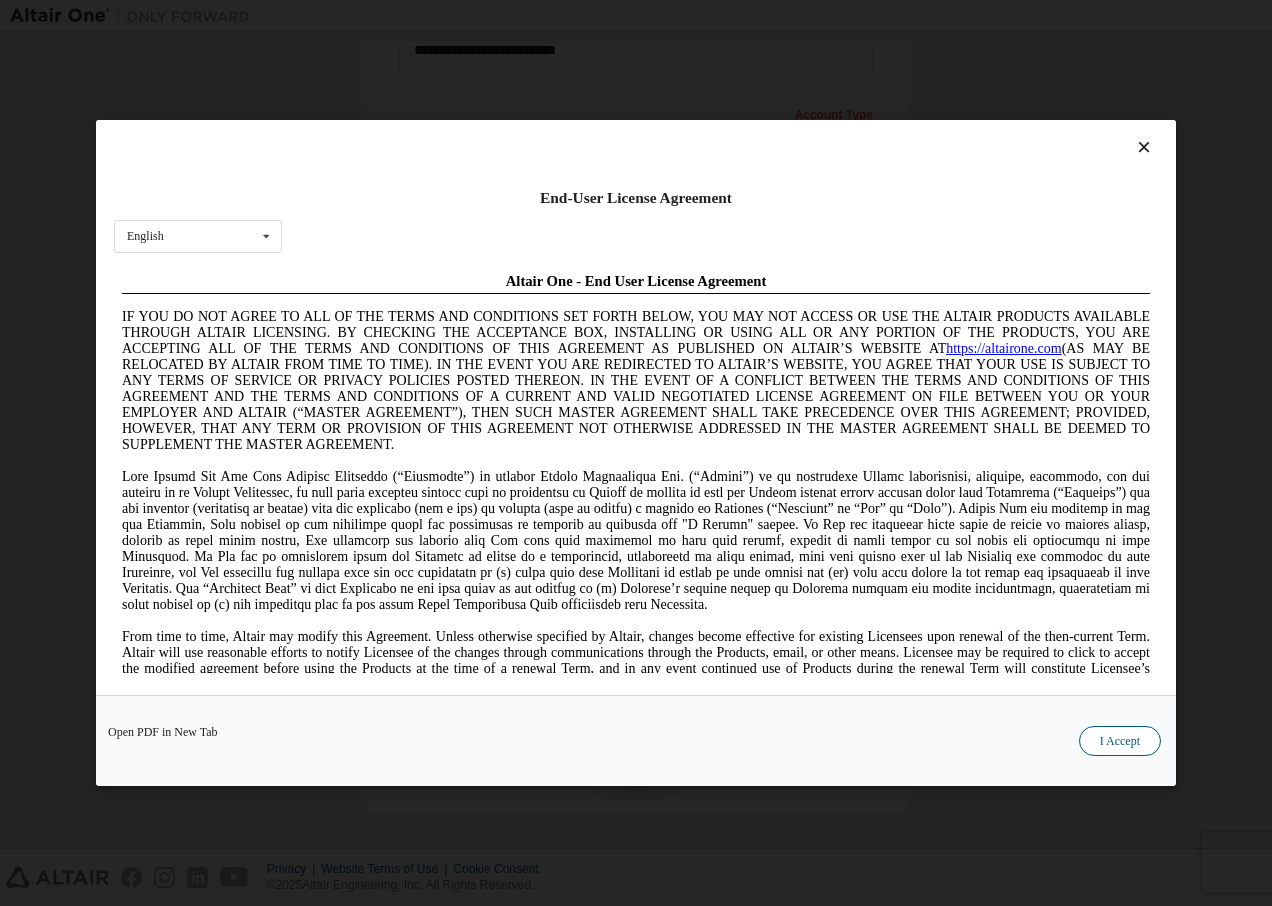 click on "I Accept" at bounding box center [1120, 741] 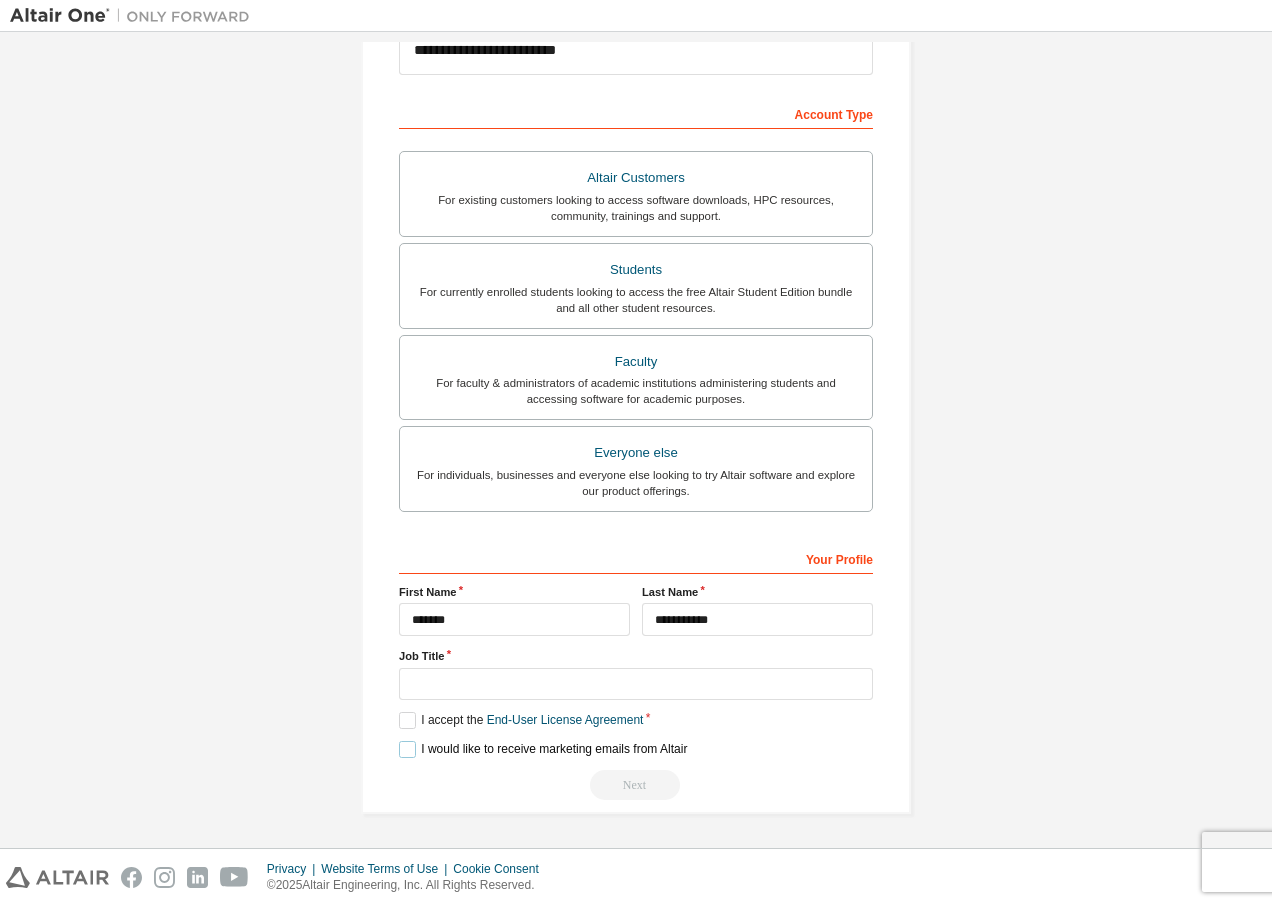 click on "I would like to receive marketing emails from Altair" at bounding box center [543, 749] 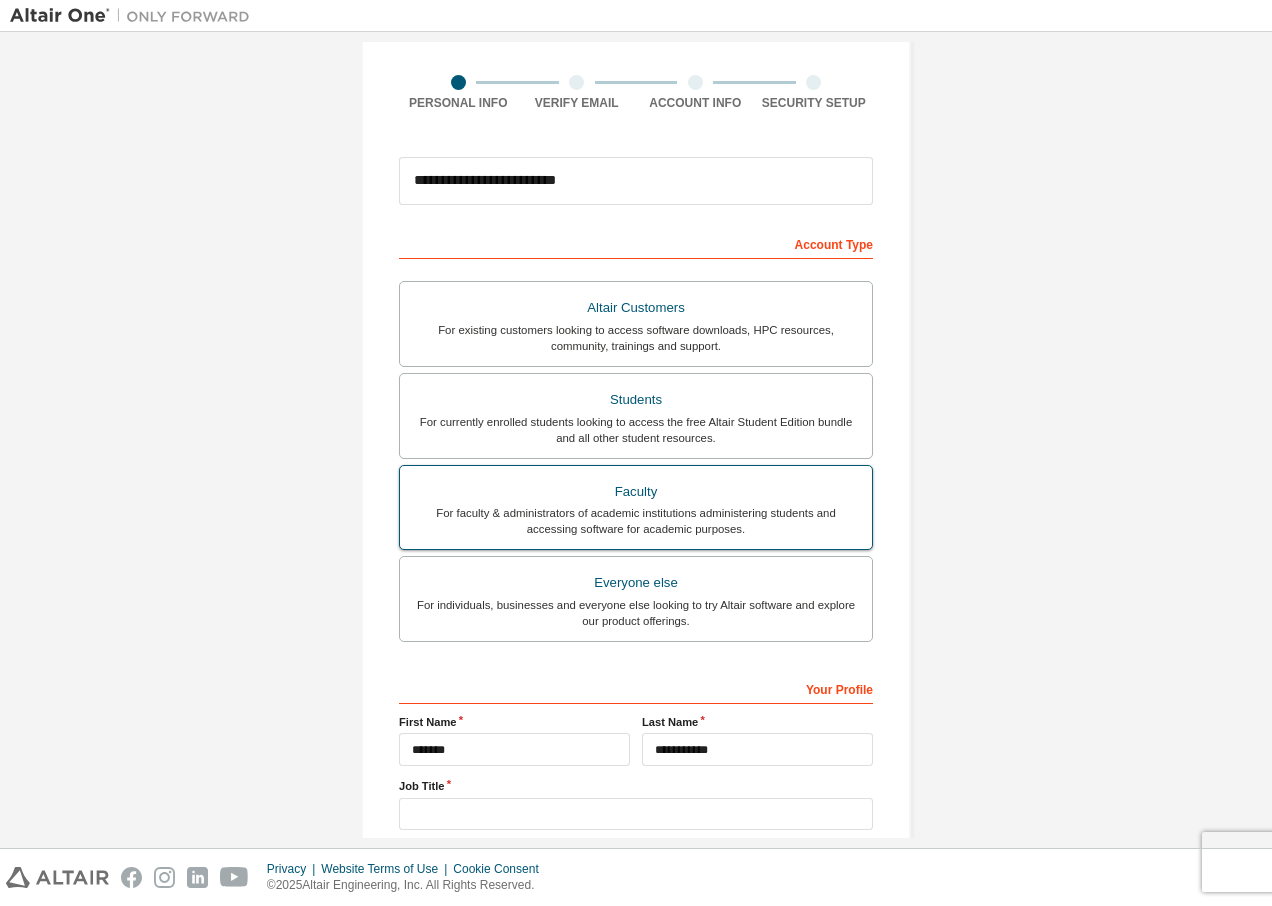 scroll, scrollTop: 263, scrollLeft: 0, axis: vertical 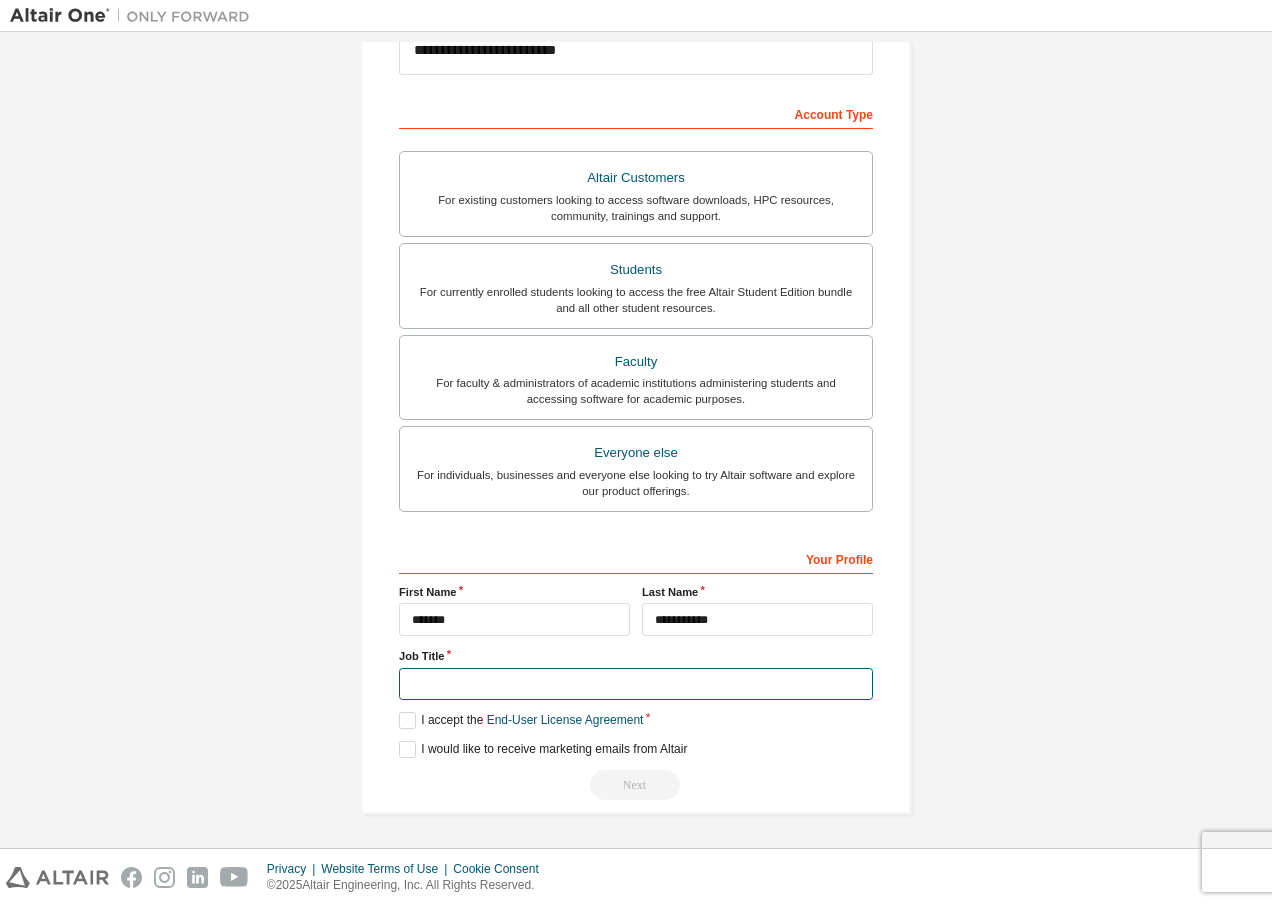 click at bounding box center (636, 684) 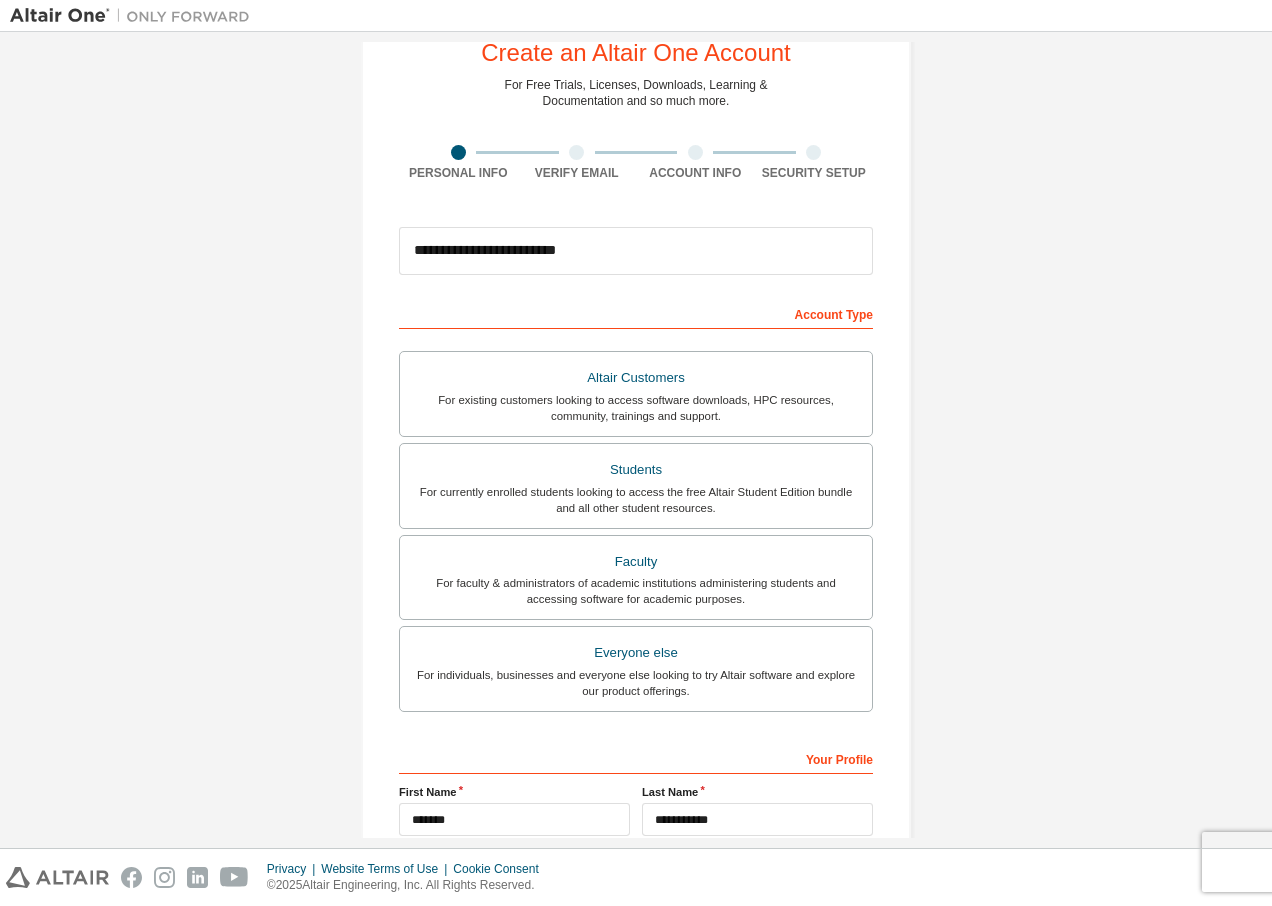 scroll, scrollTop: 0, scrollLeft: 0, axis: both 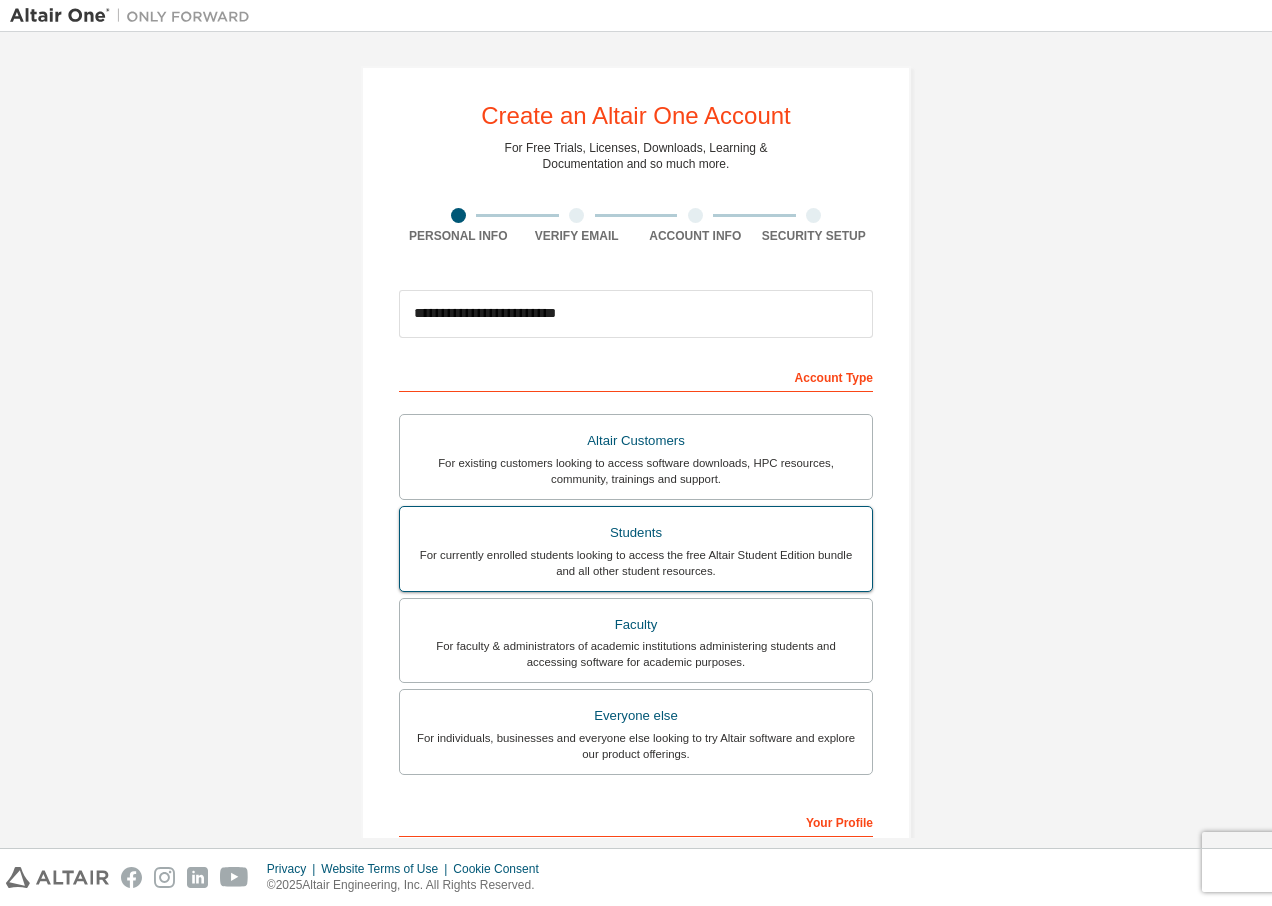 type on "*******" 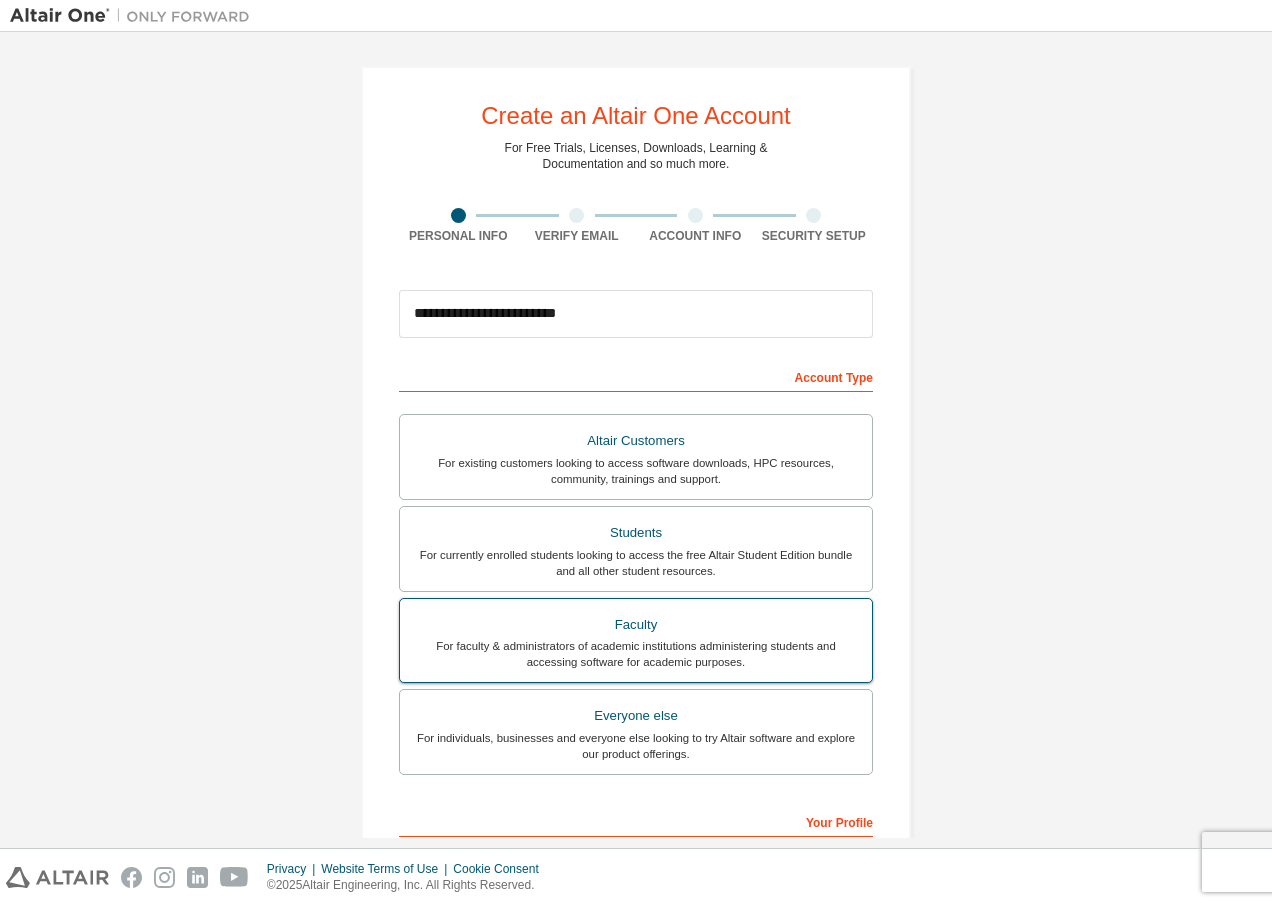 scroll, scrollTop: 263, scrollLeft: 0, axis: vertical 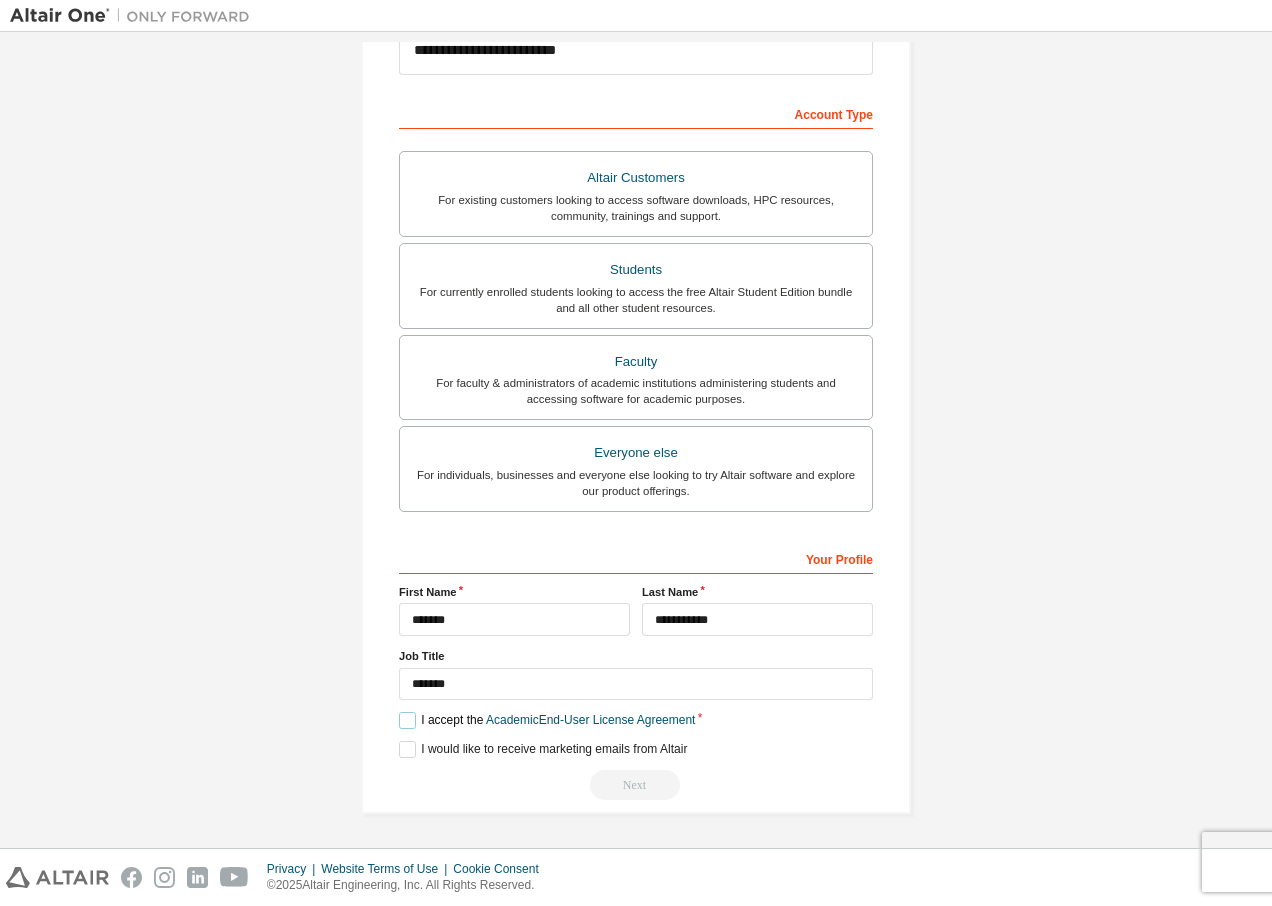 click on "I accept the   Academic   End-User License Agreement" at bounding box center (547, 720) 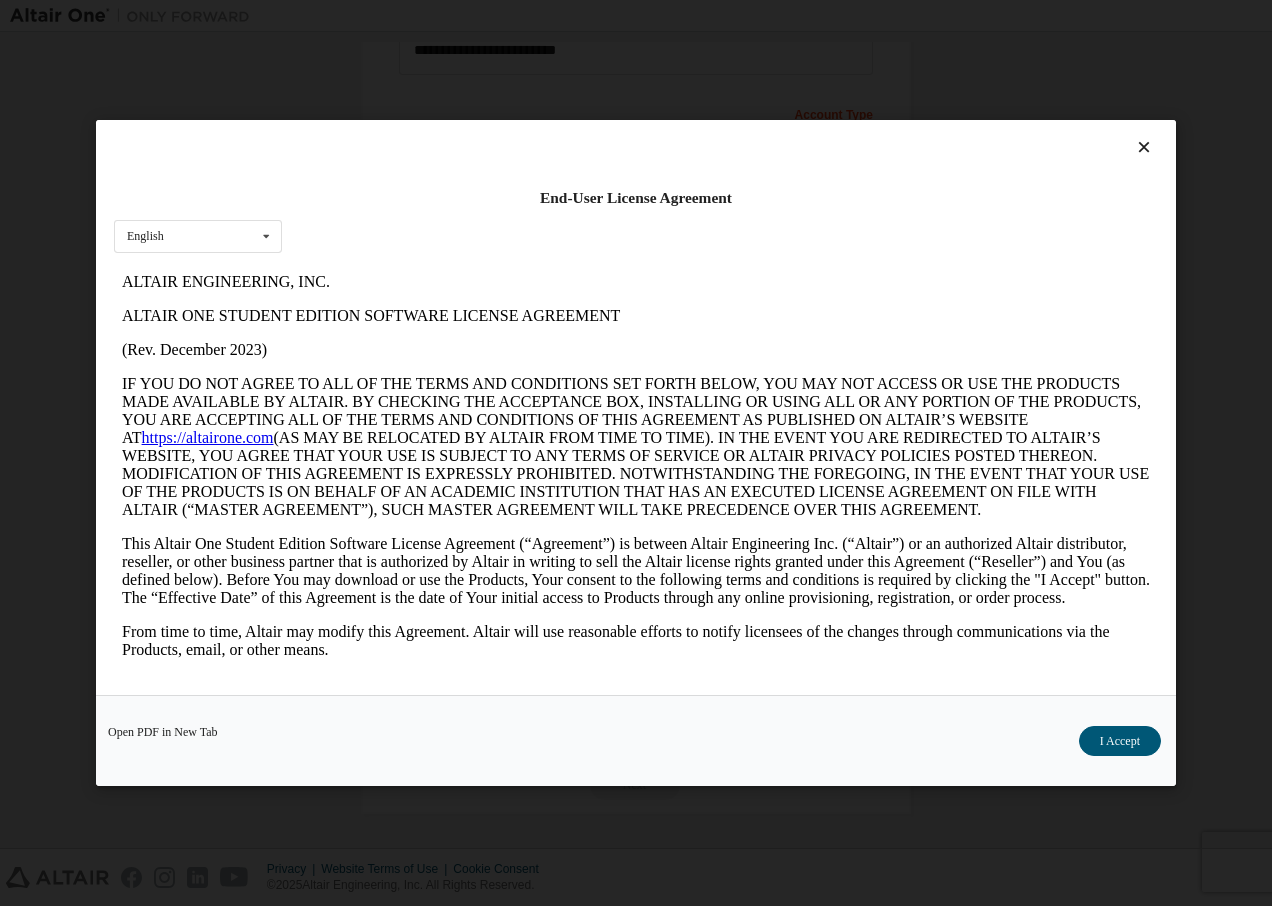 scroll, scrollTop: 0, scrollLeft: 0, axis: both 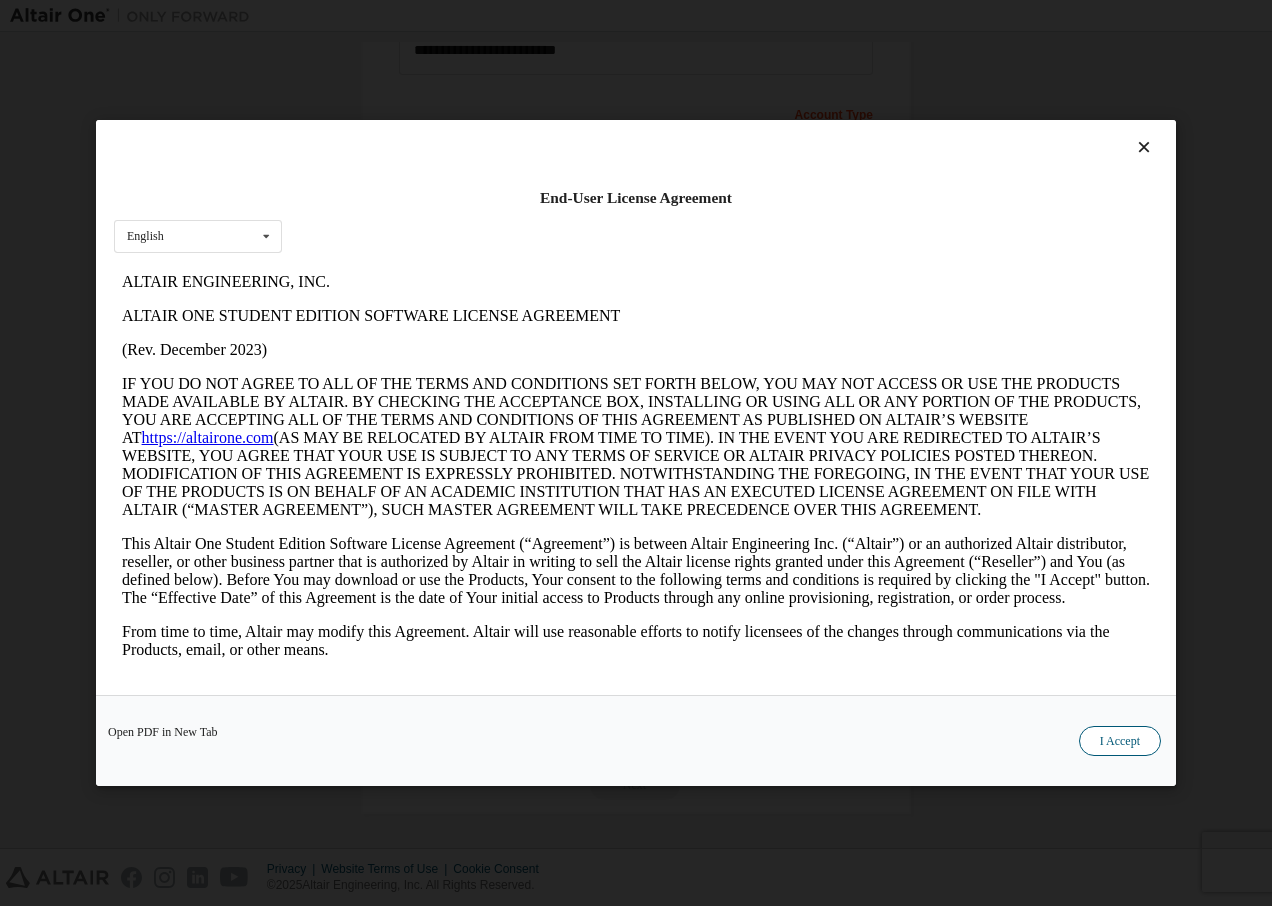 click on "I Accept" at bounding box center (1120, 741) 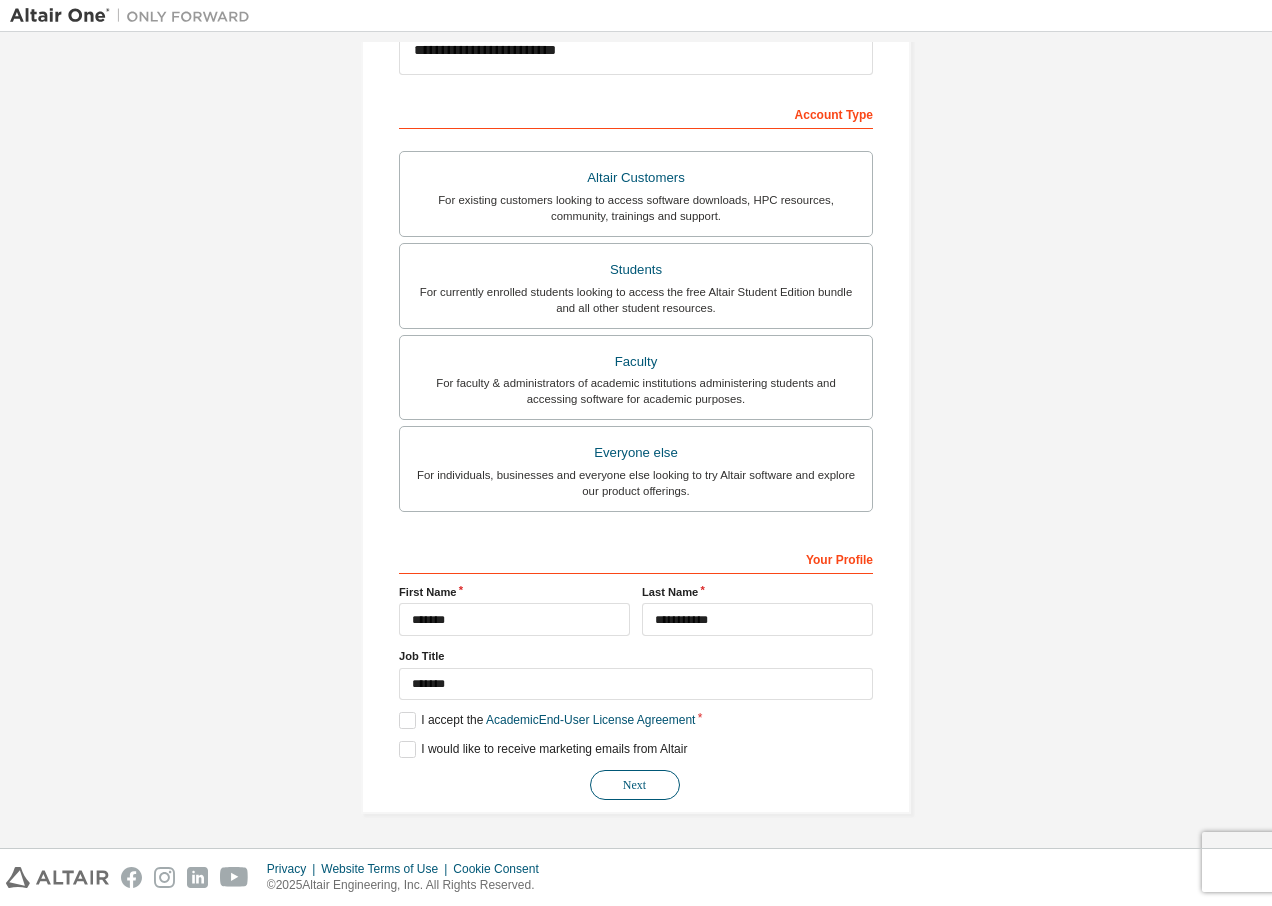 click on "Next" at bounding box center (635, 785) 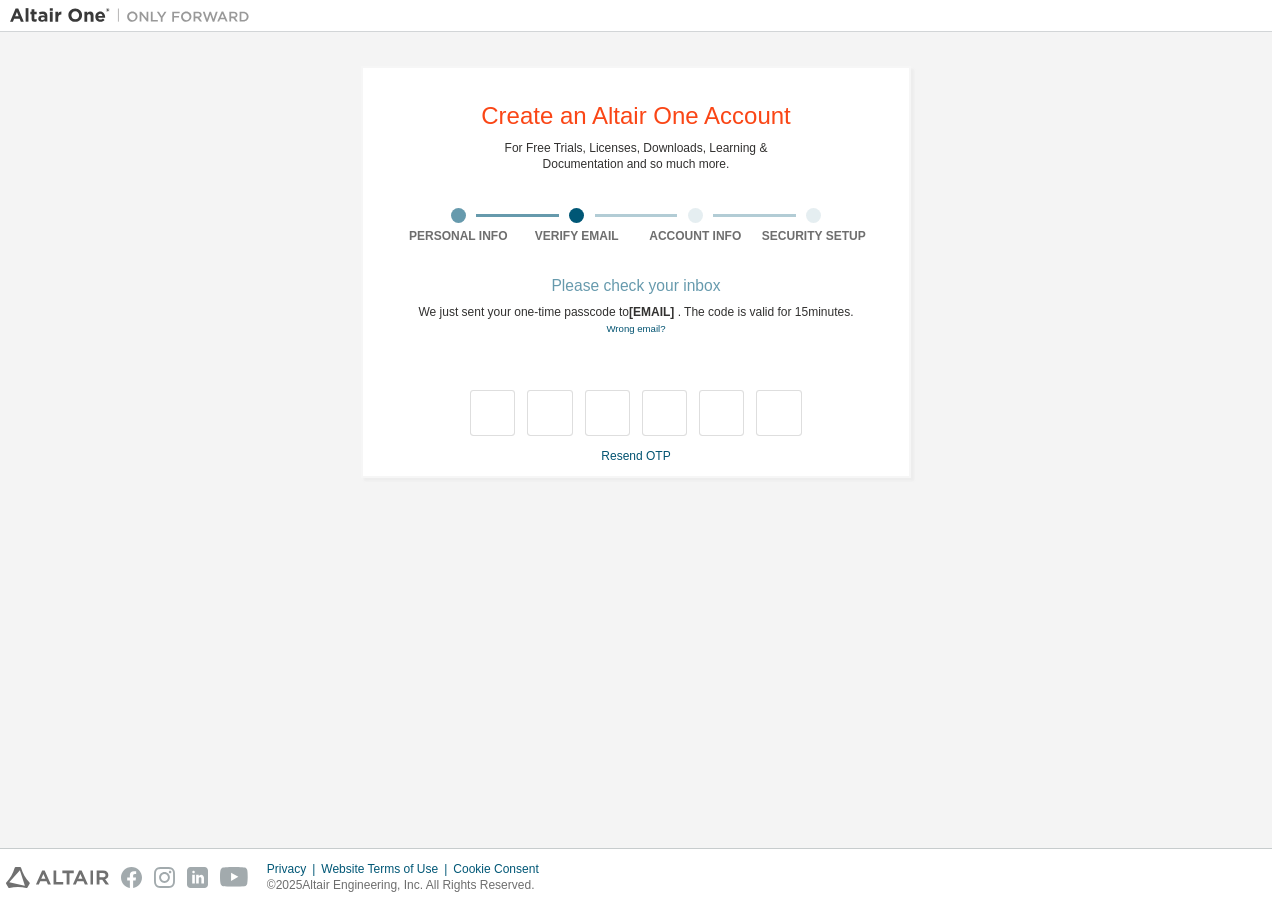 scroll, scrollTop: 0, scrollLeft: 0, axis: both 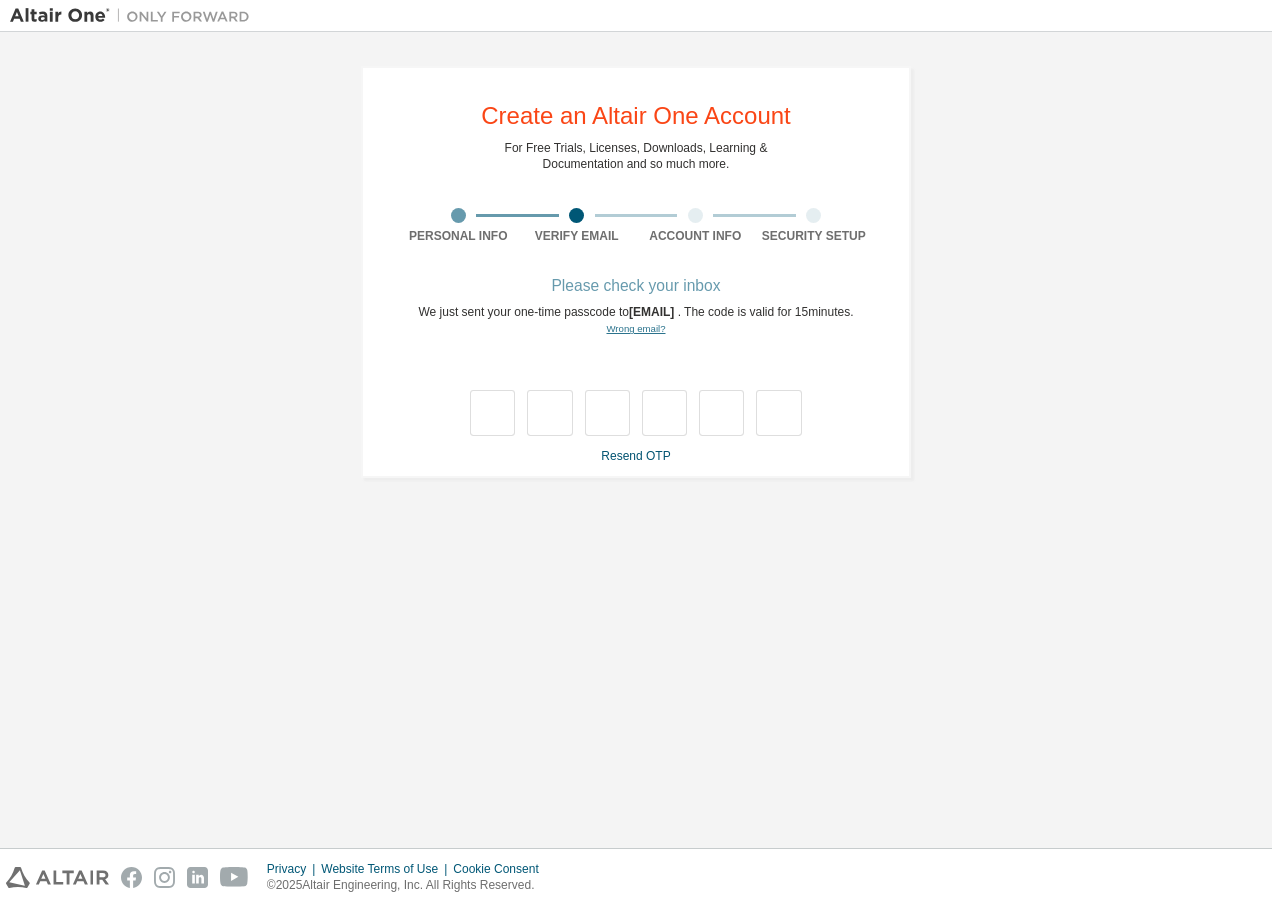 click on "Wrong email?" at bounding box center (635, 328) 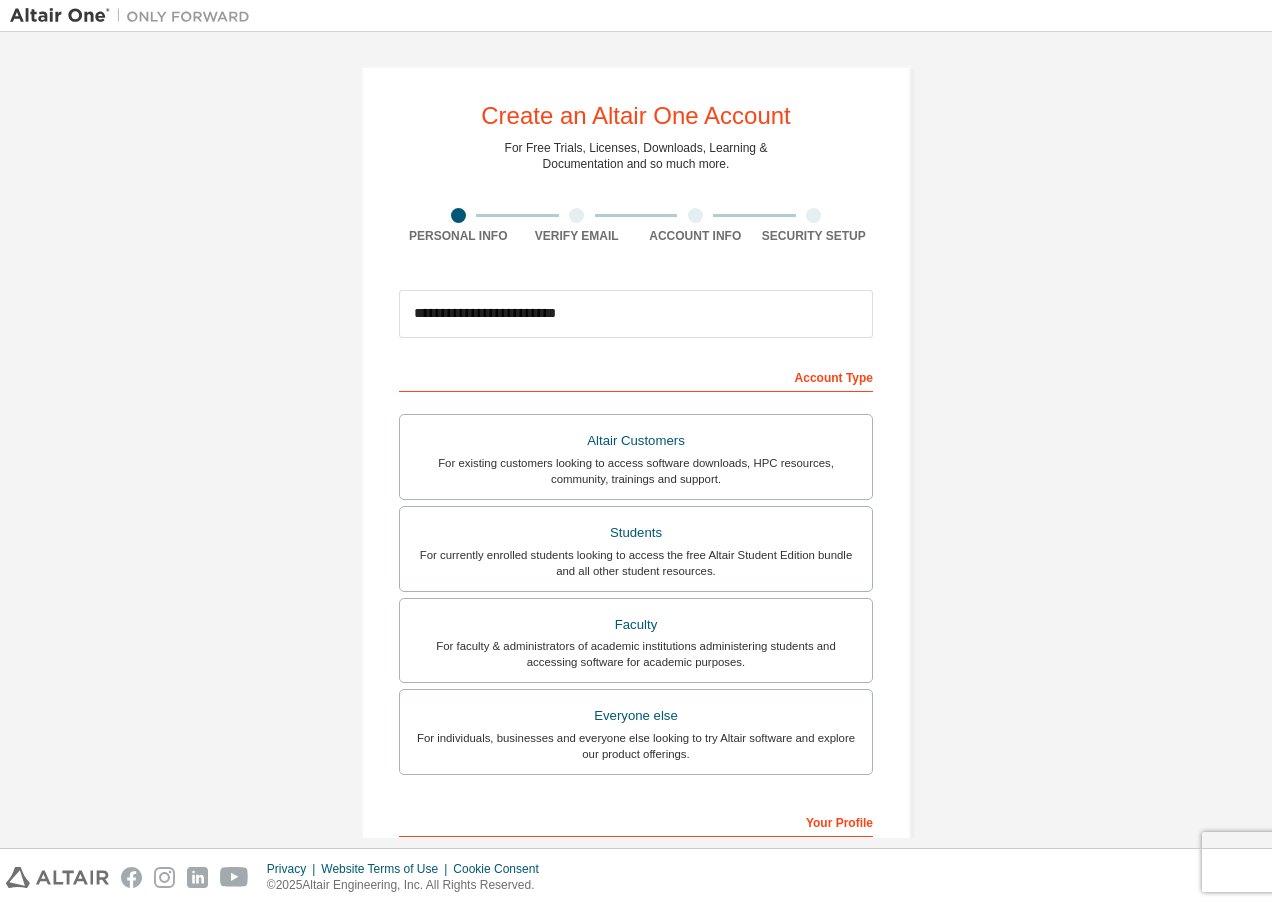 scroll, scrollTop: 263, scrollLeft: 0, axis: vertical 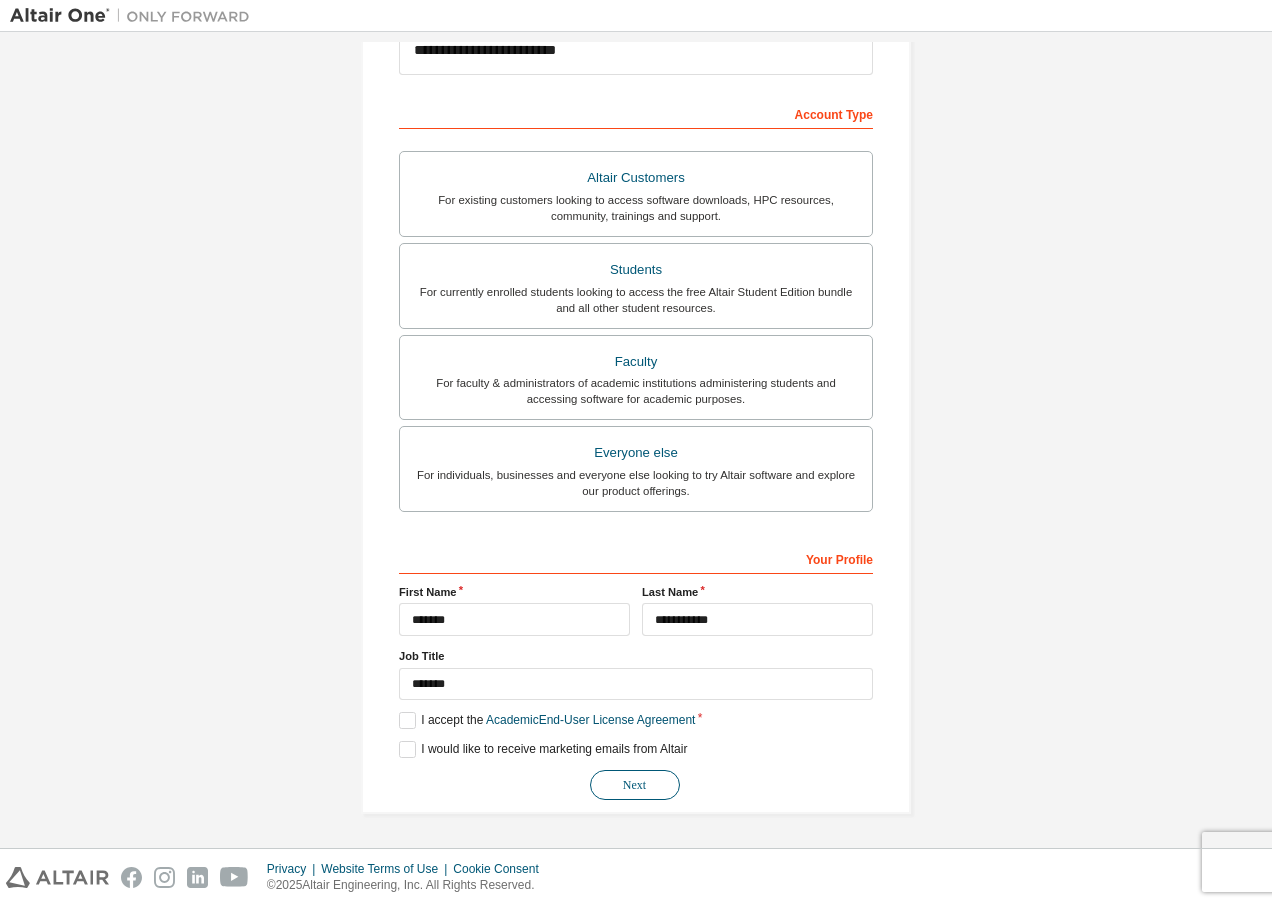 click on "Next" at bounding box center [635, 785] 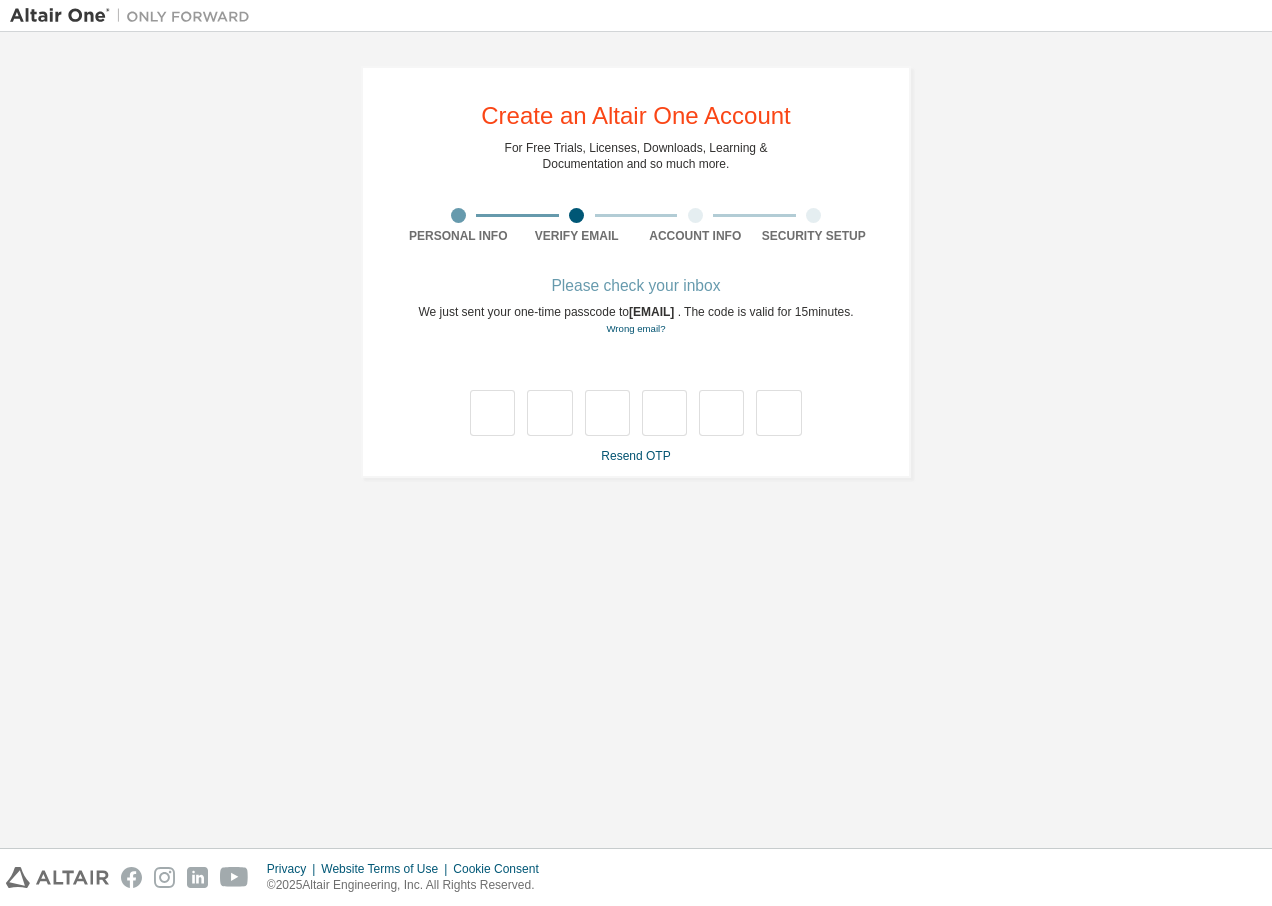 scroll, scrollTop: 0, scrollLeft: 0, axis: both 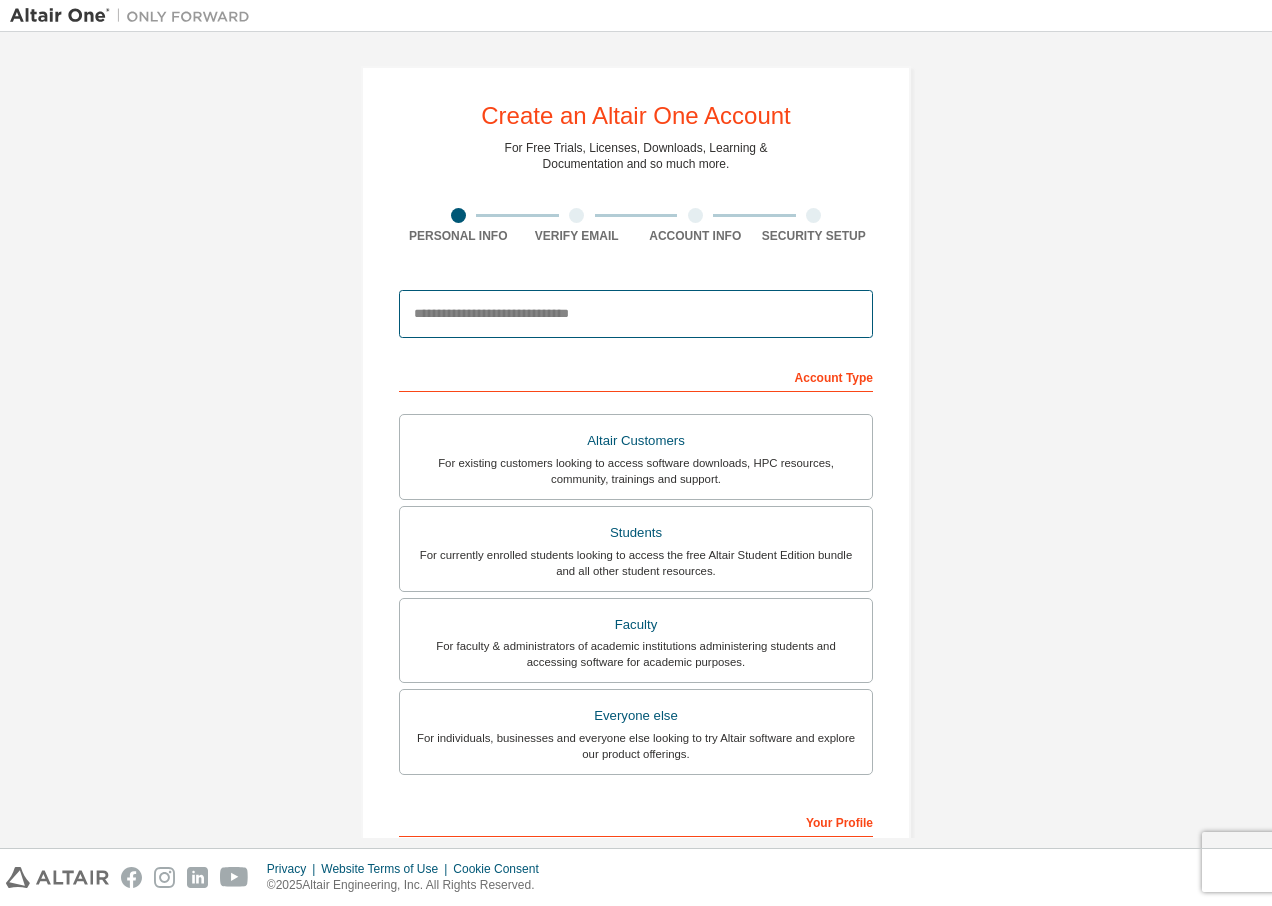 click at bounding box center [636, 314] 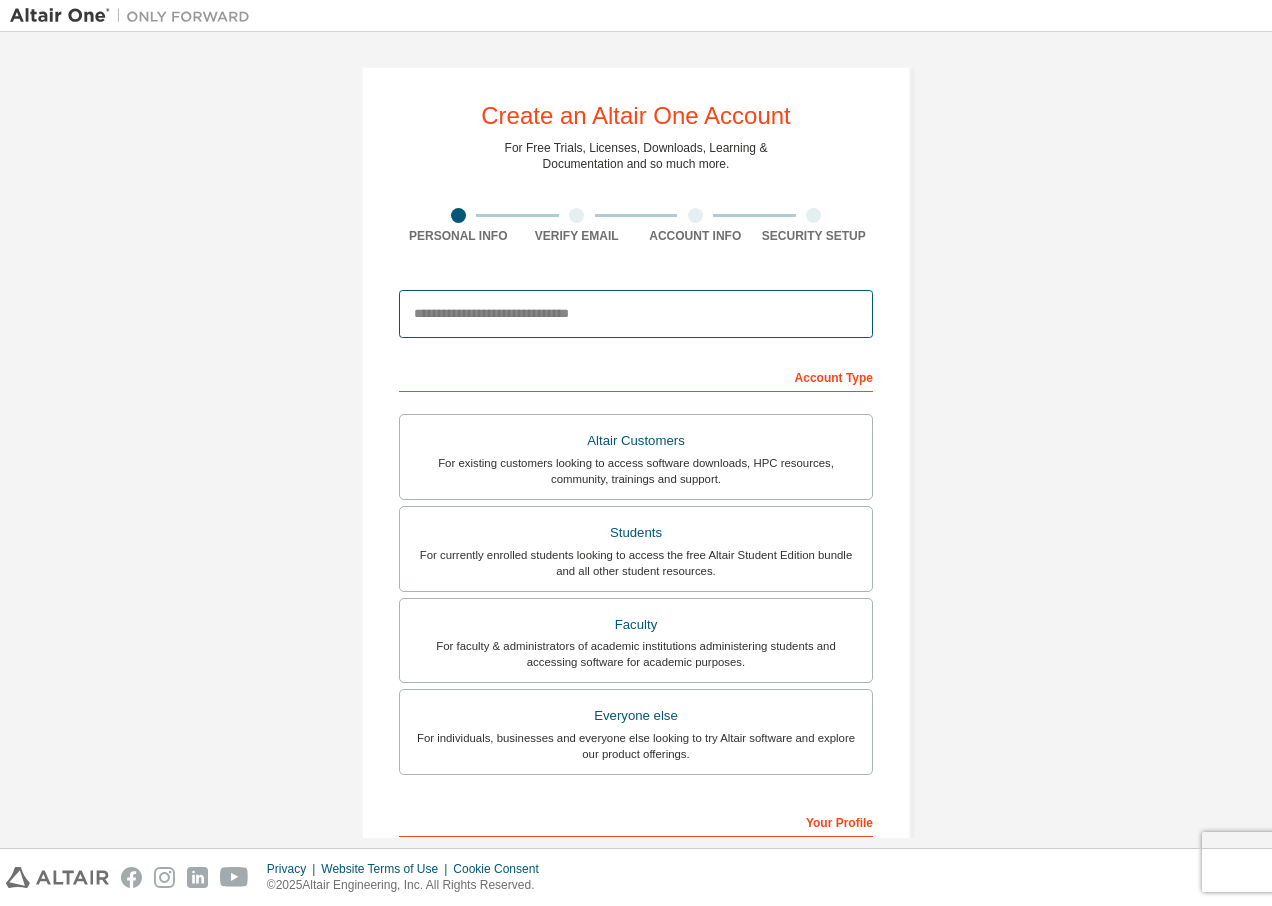 paste on "**********" 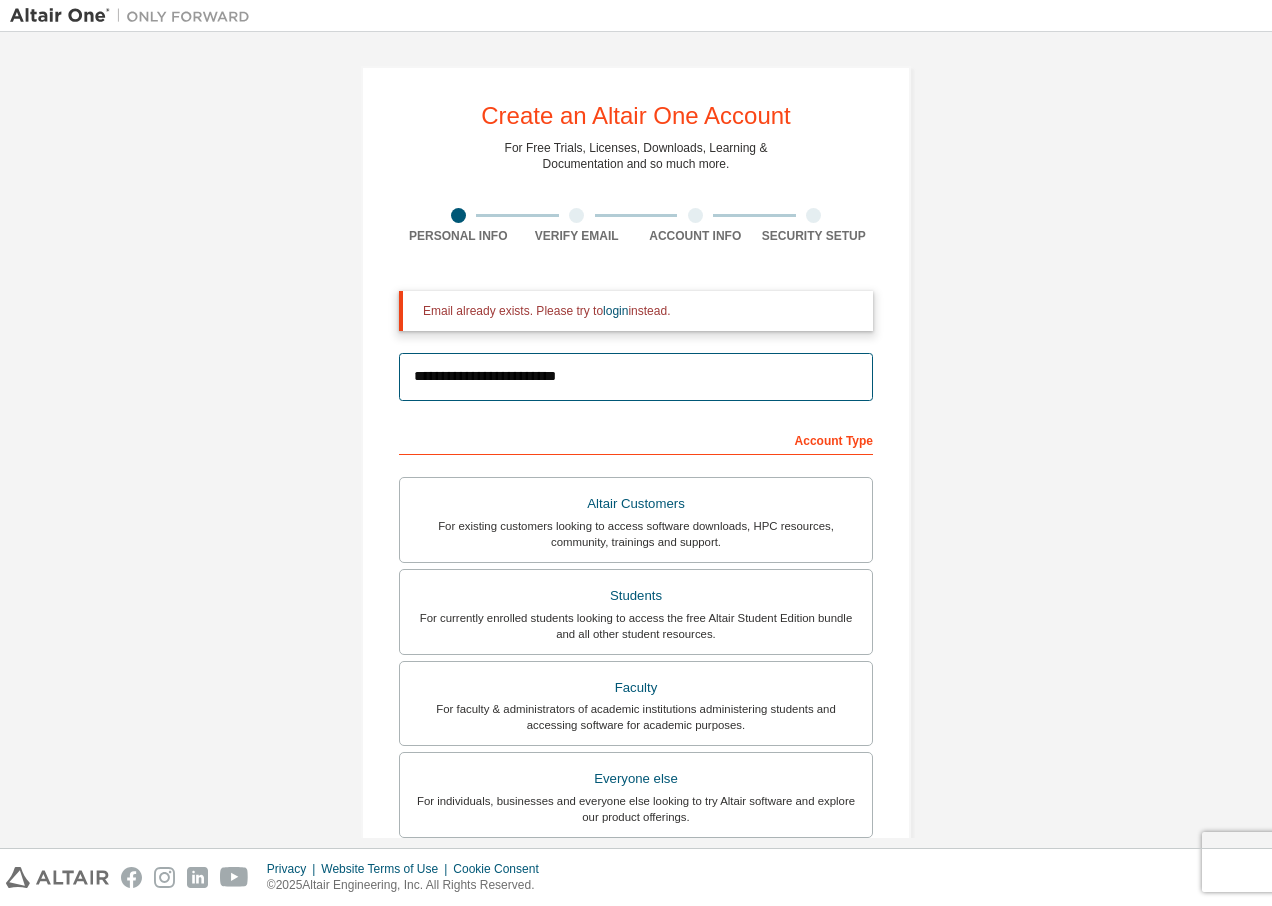 click on "**********" at bounding box center (636, 377) 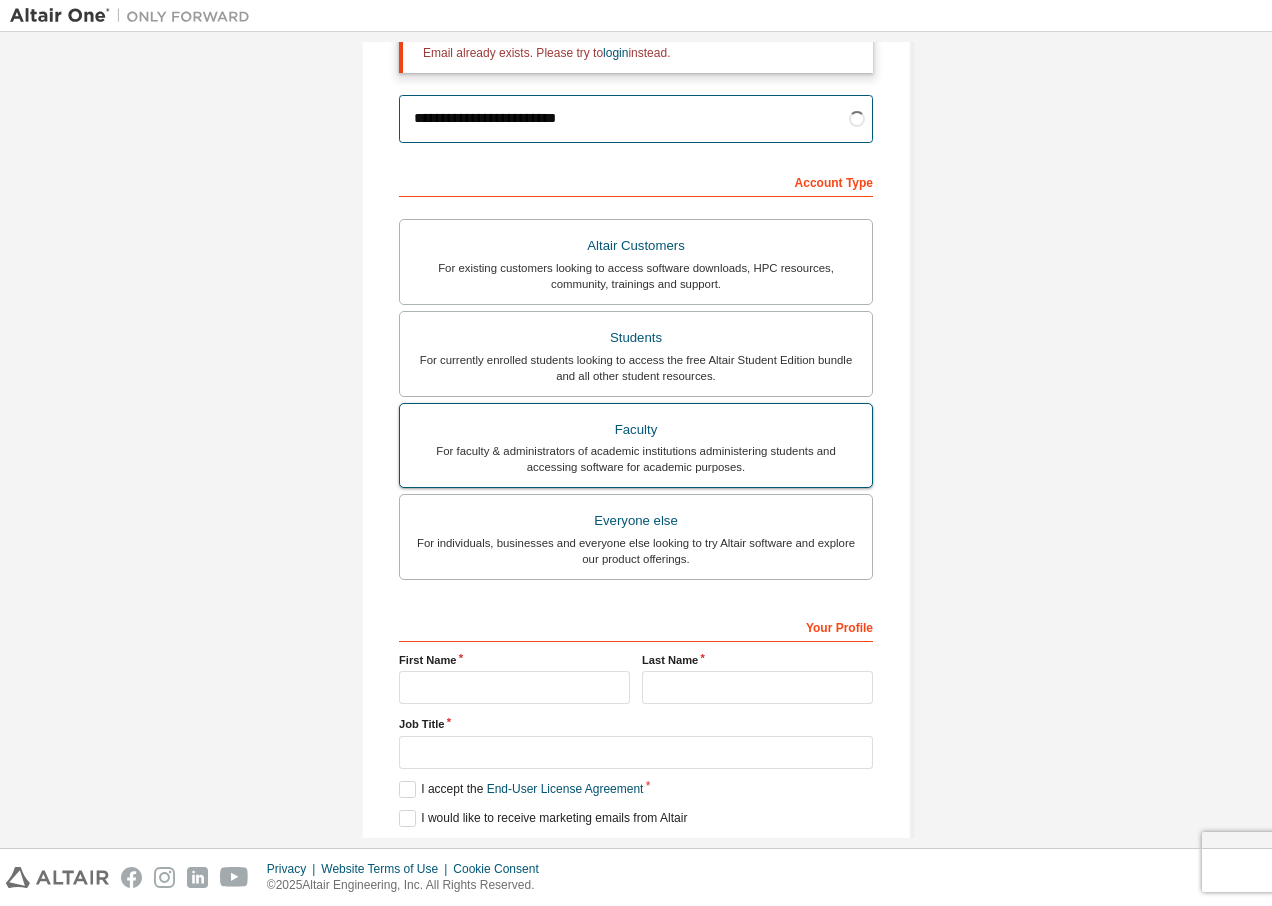 scroll, scrollTop: 327, scrollLeft: 0, axis: vertical 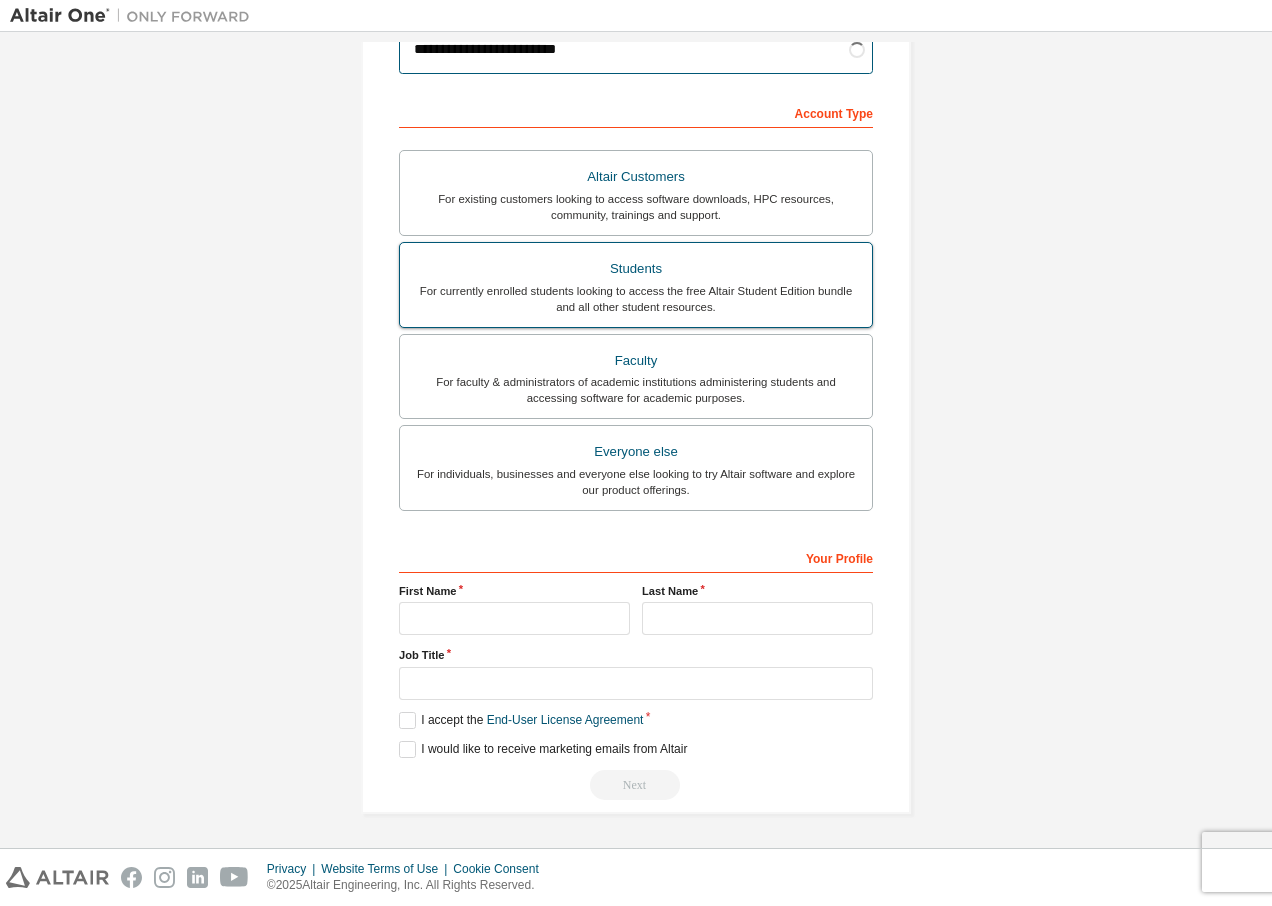 type on "**********" 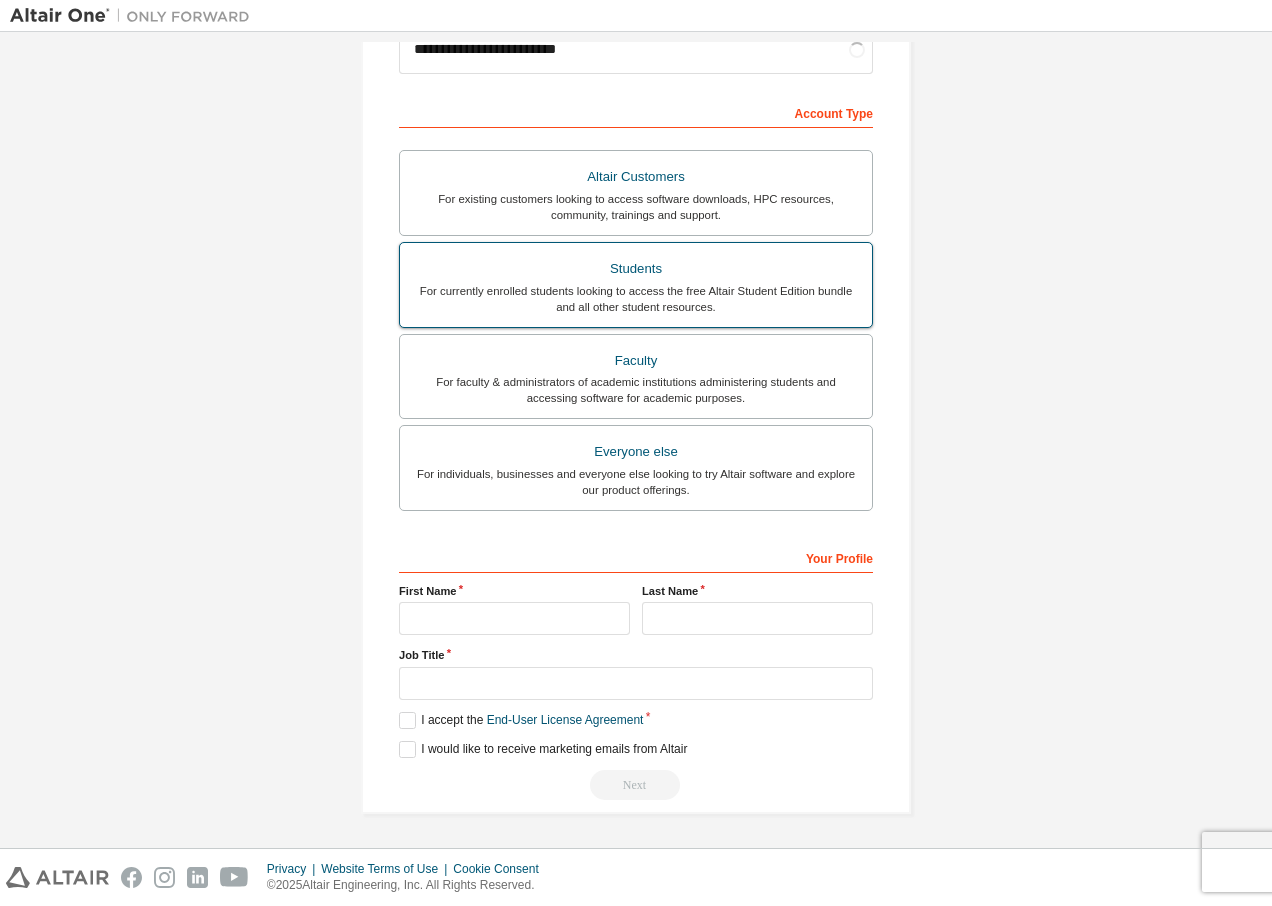 click on "Students" at bounding box center (636, 269) 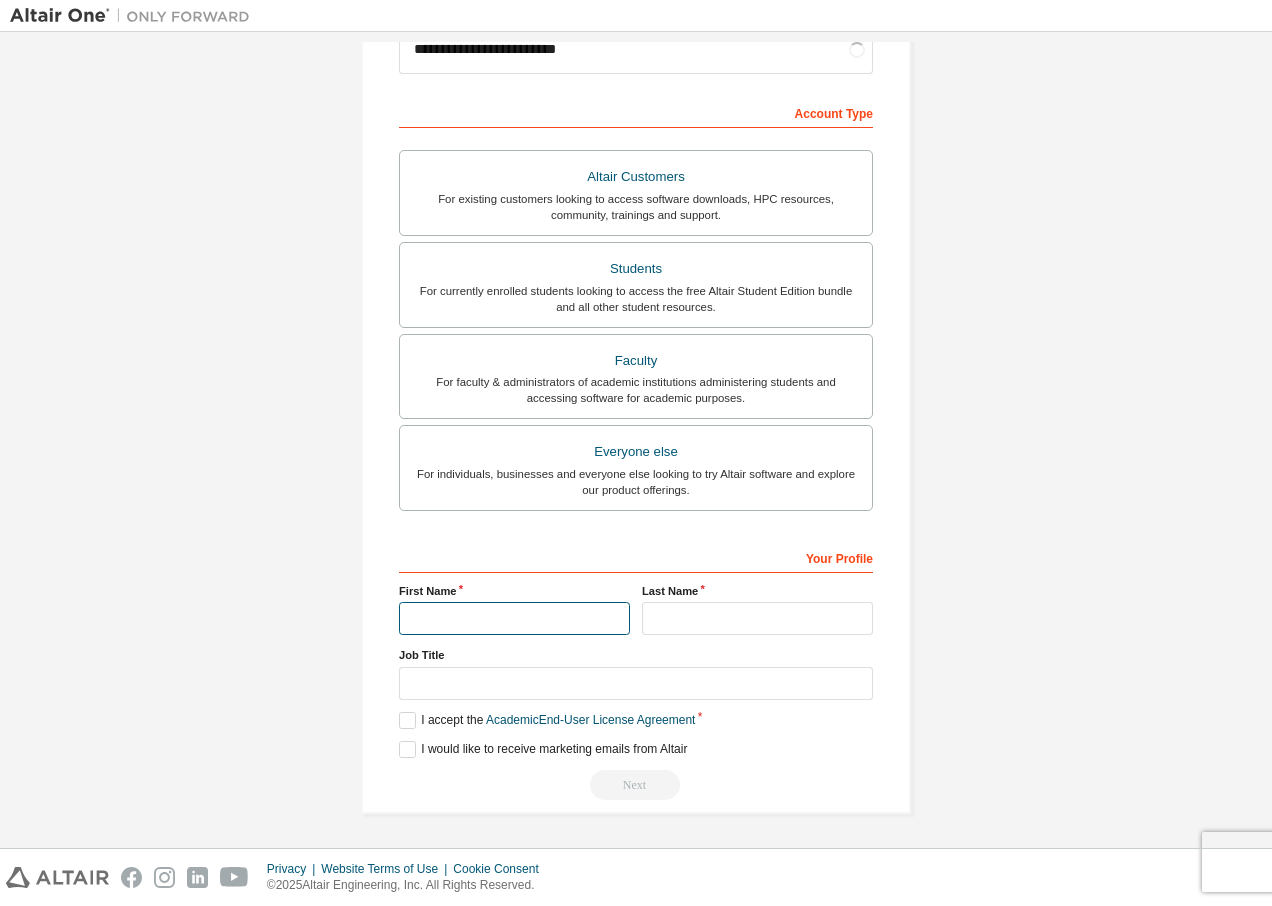 click at bounding box center (514, 618) 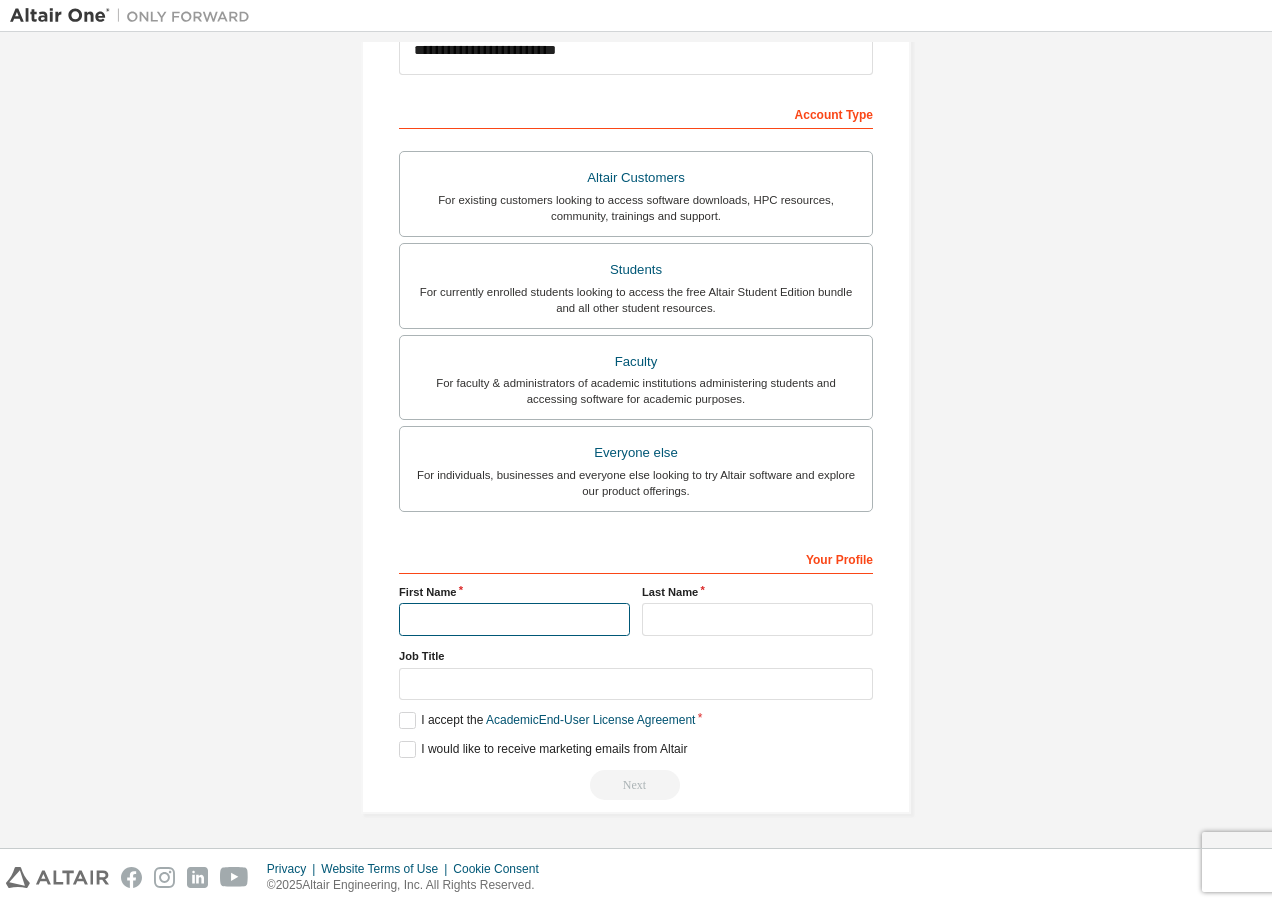type on "*" 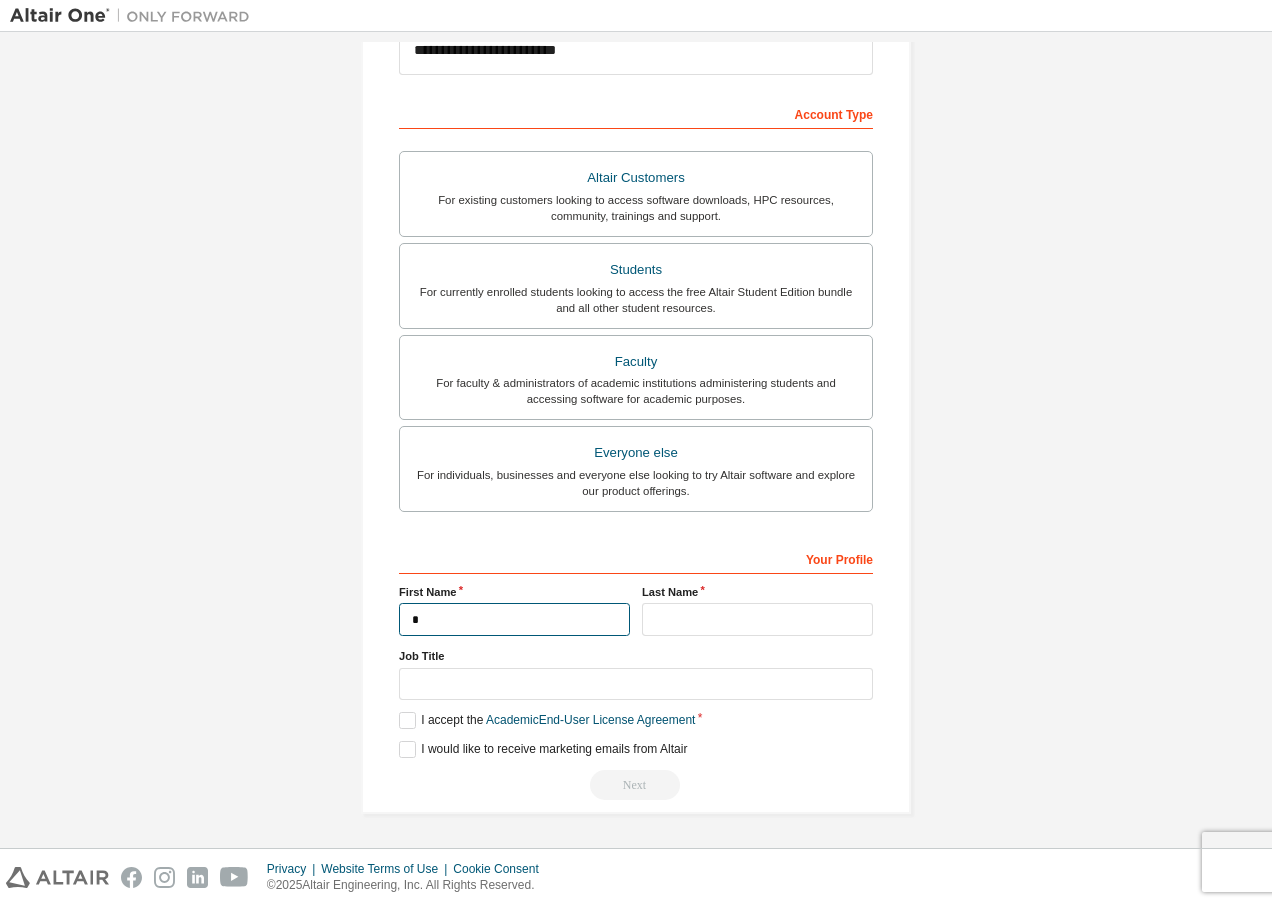 scroll, scrollTop: 263, scrollLeft: 0, axis: vertical 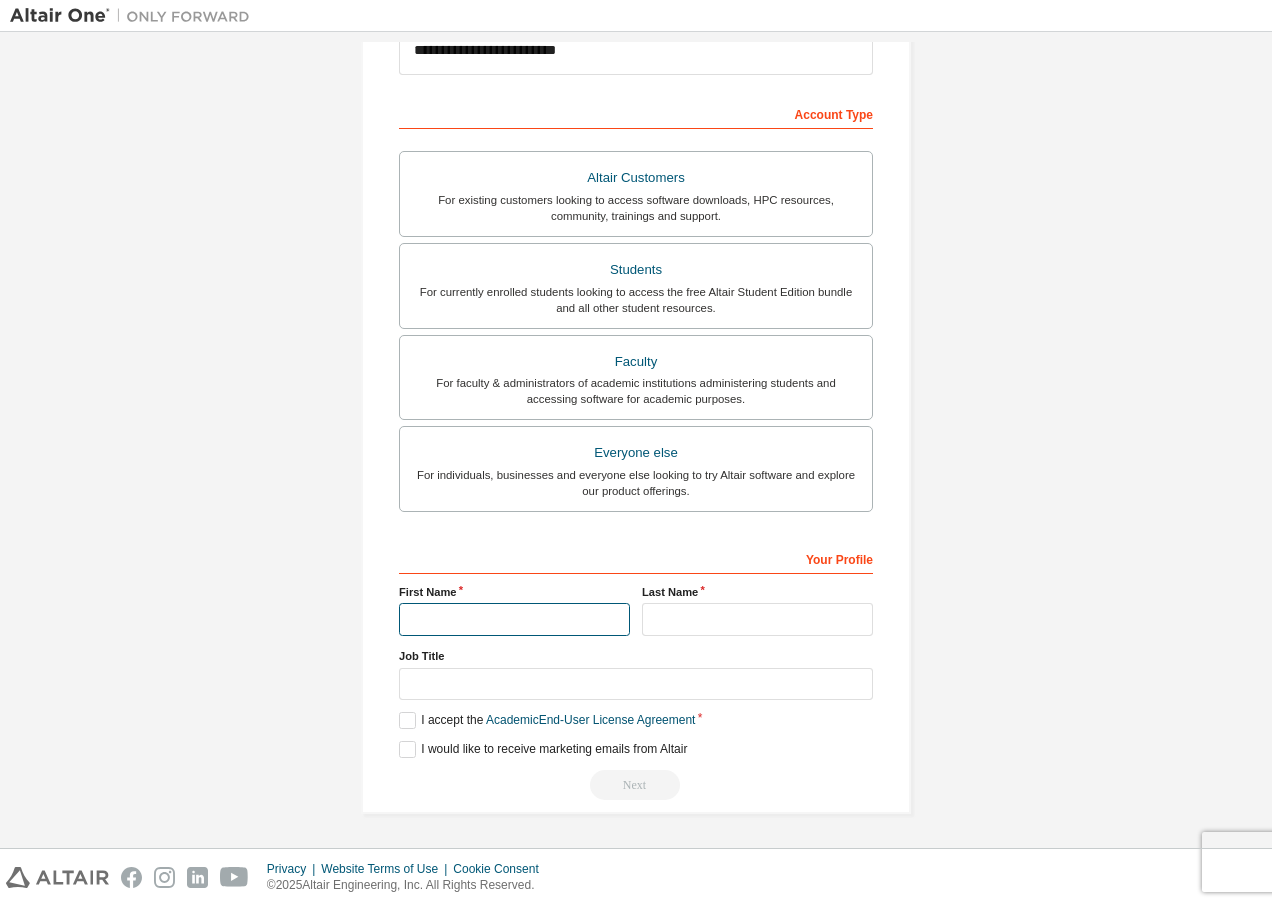 type on "*" 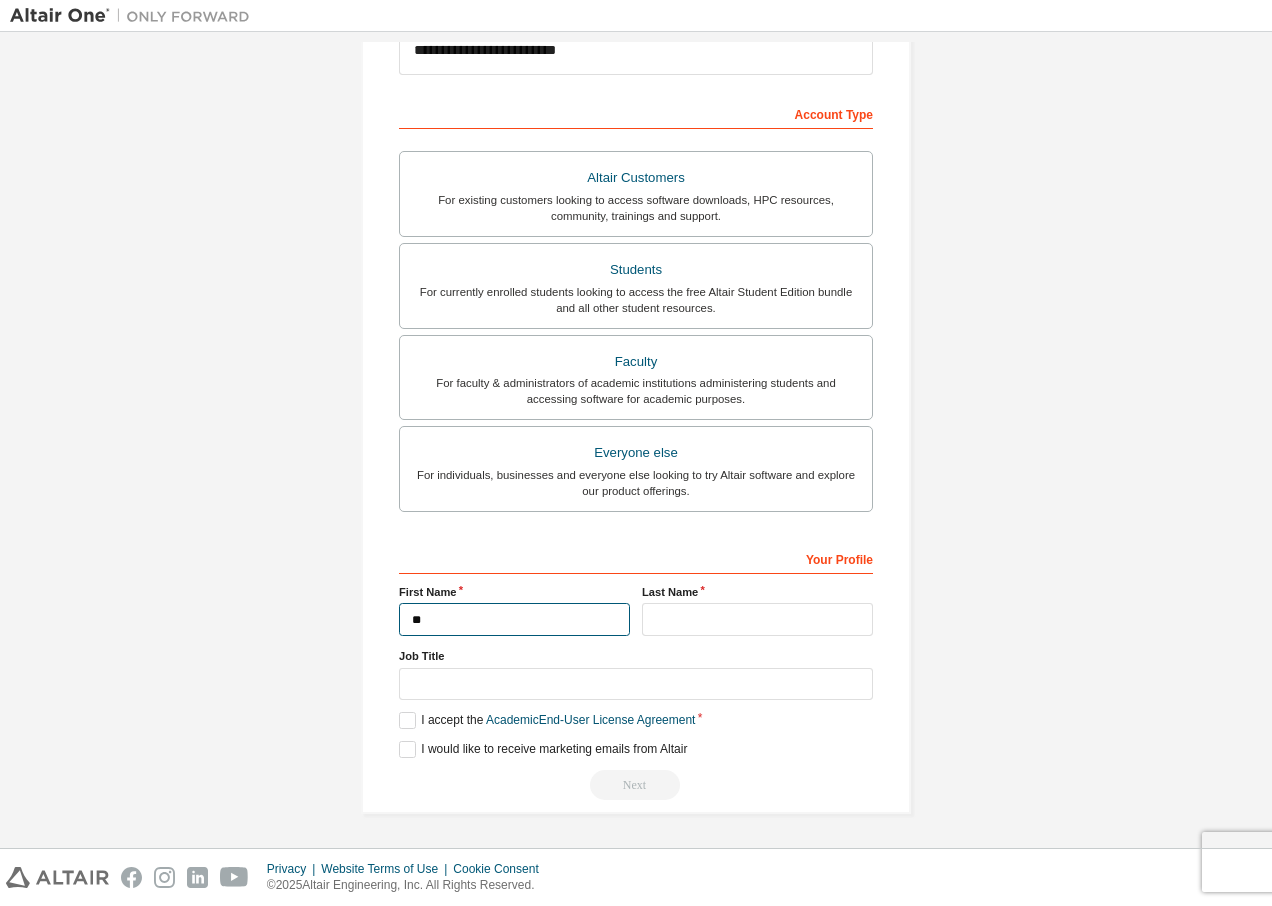 type on "*" 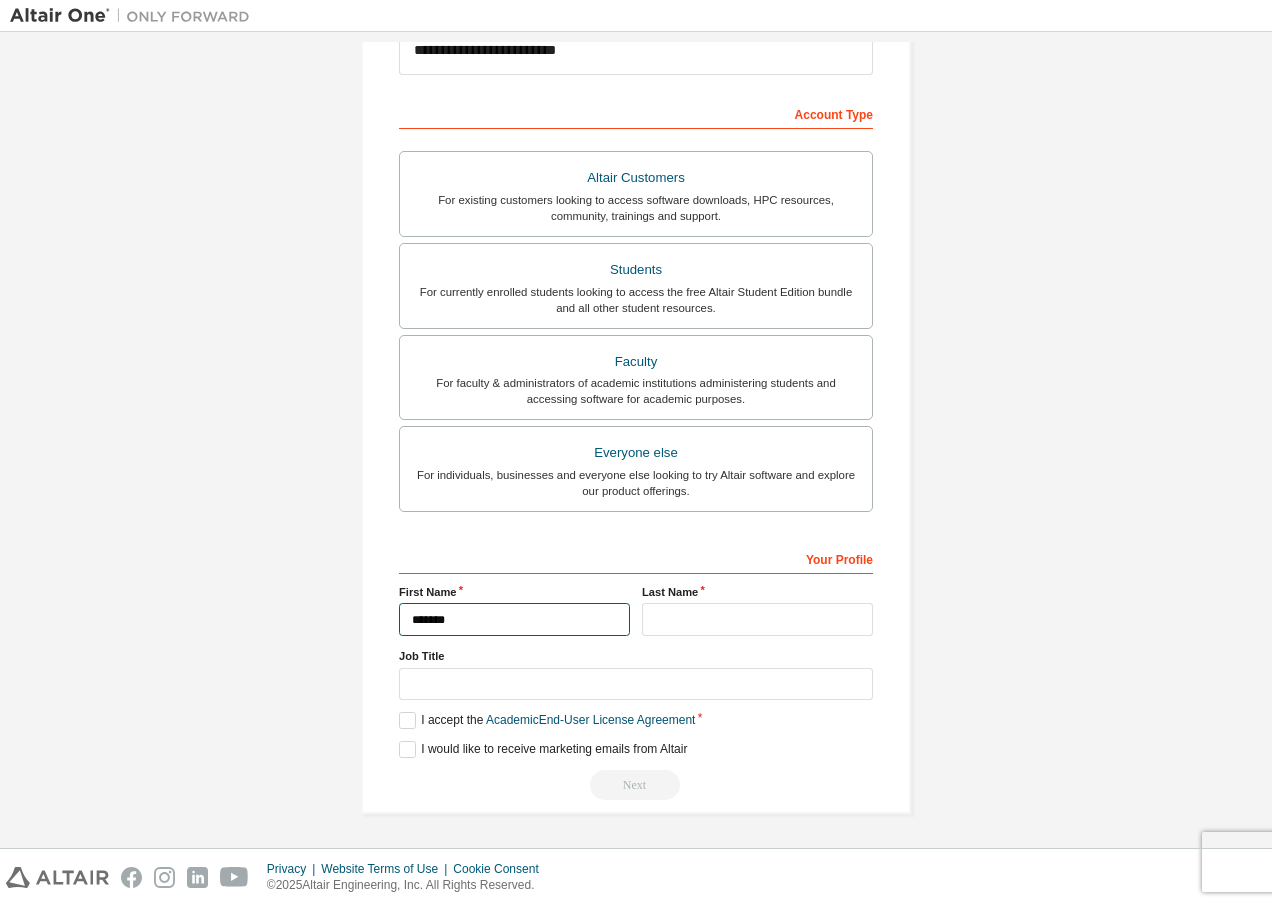 type on "*******" 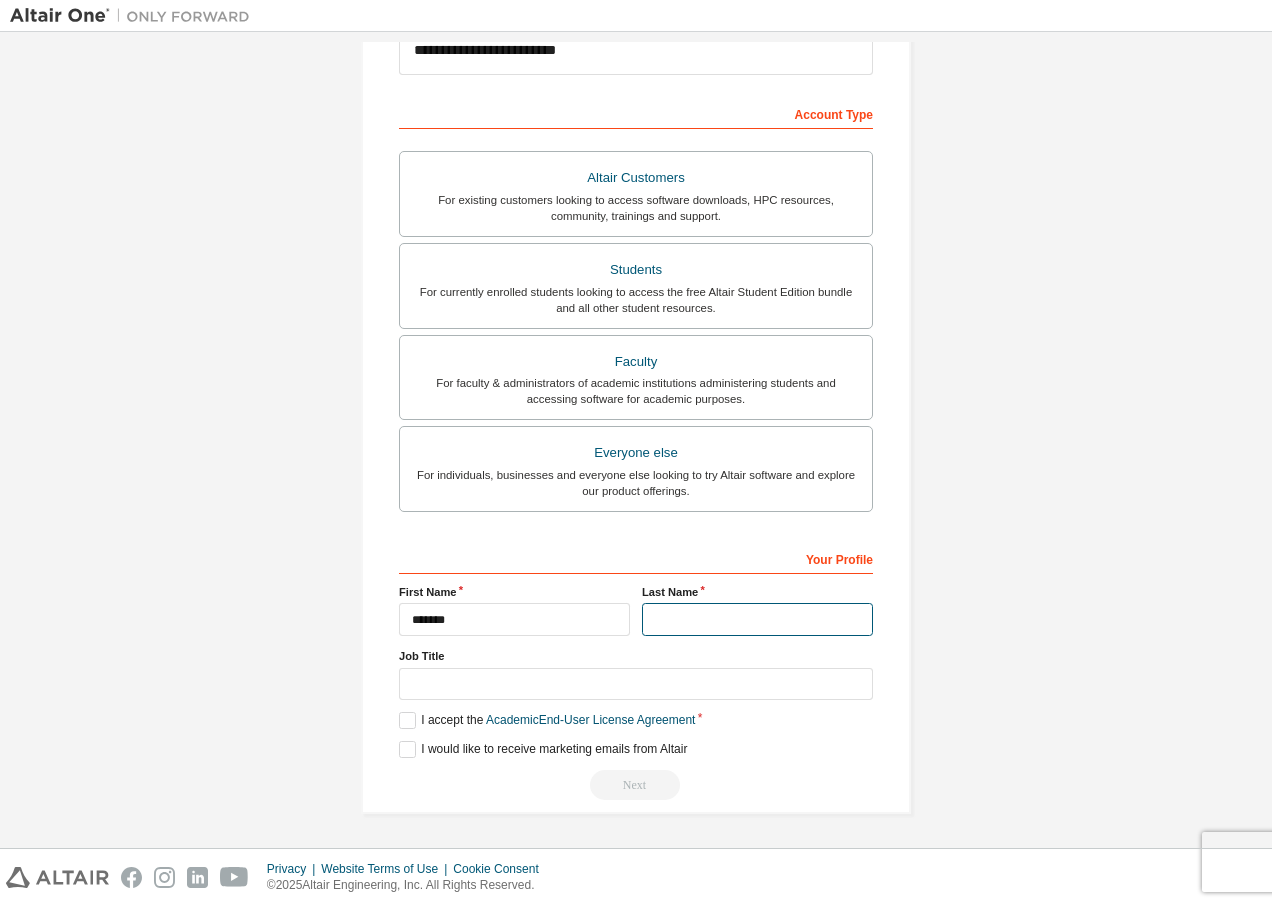 click at bounding box center (757, 619) 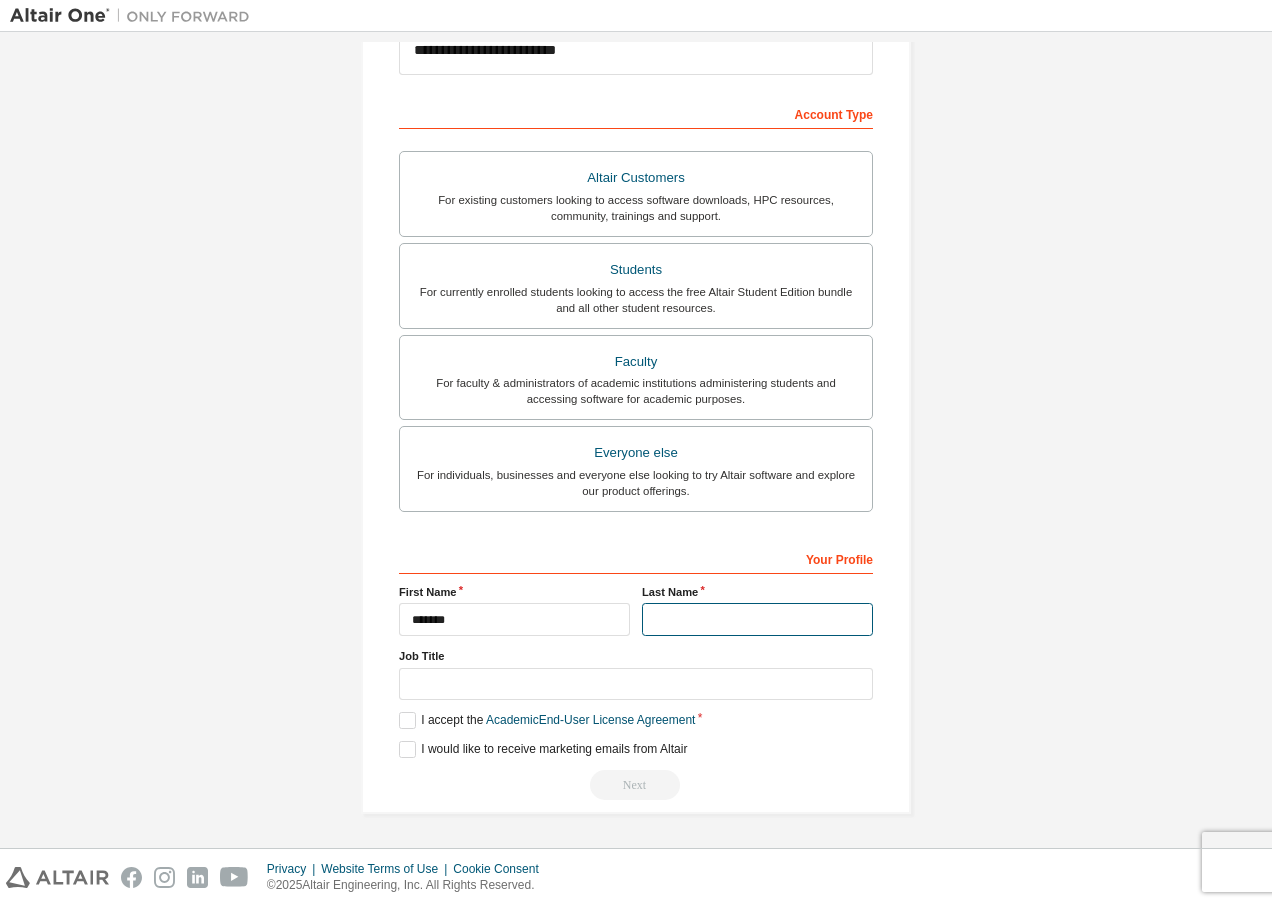 type on "**********" 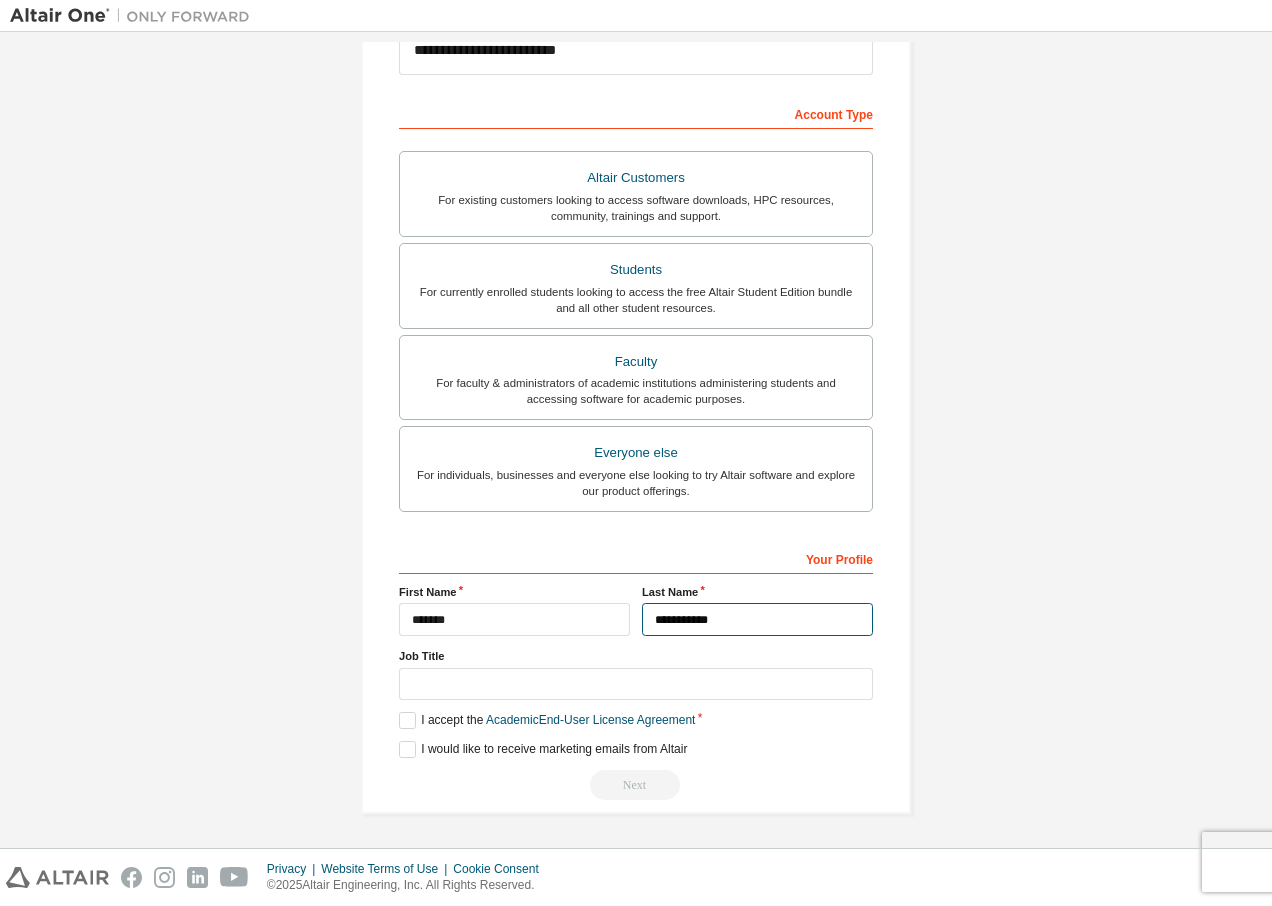 type on "*******" 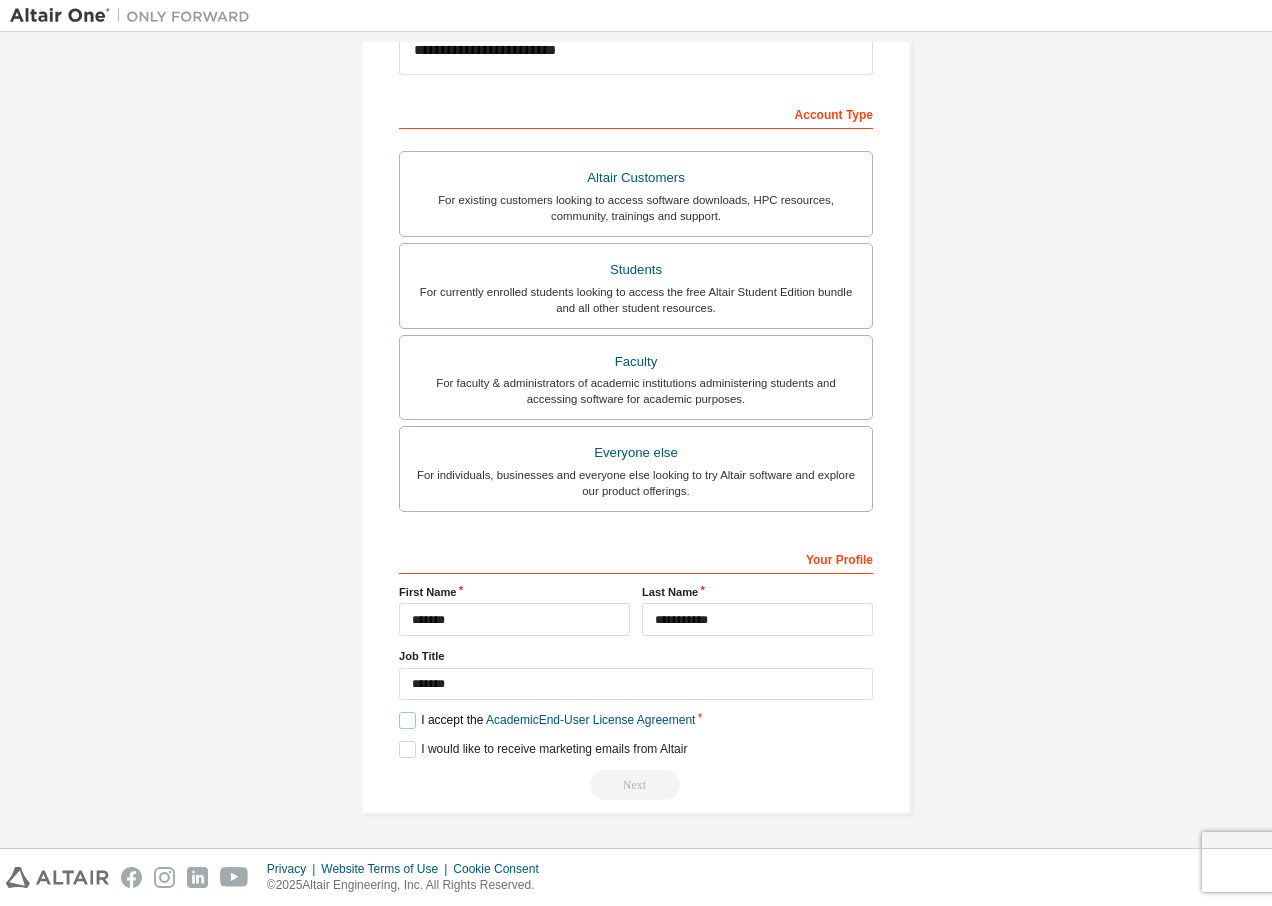 click on "I accept the   Academic   End-User License Agreement" at bounding box center (547, 720) 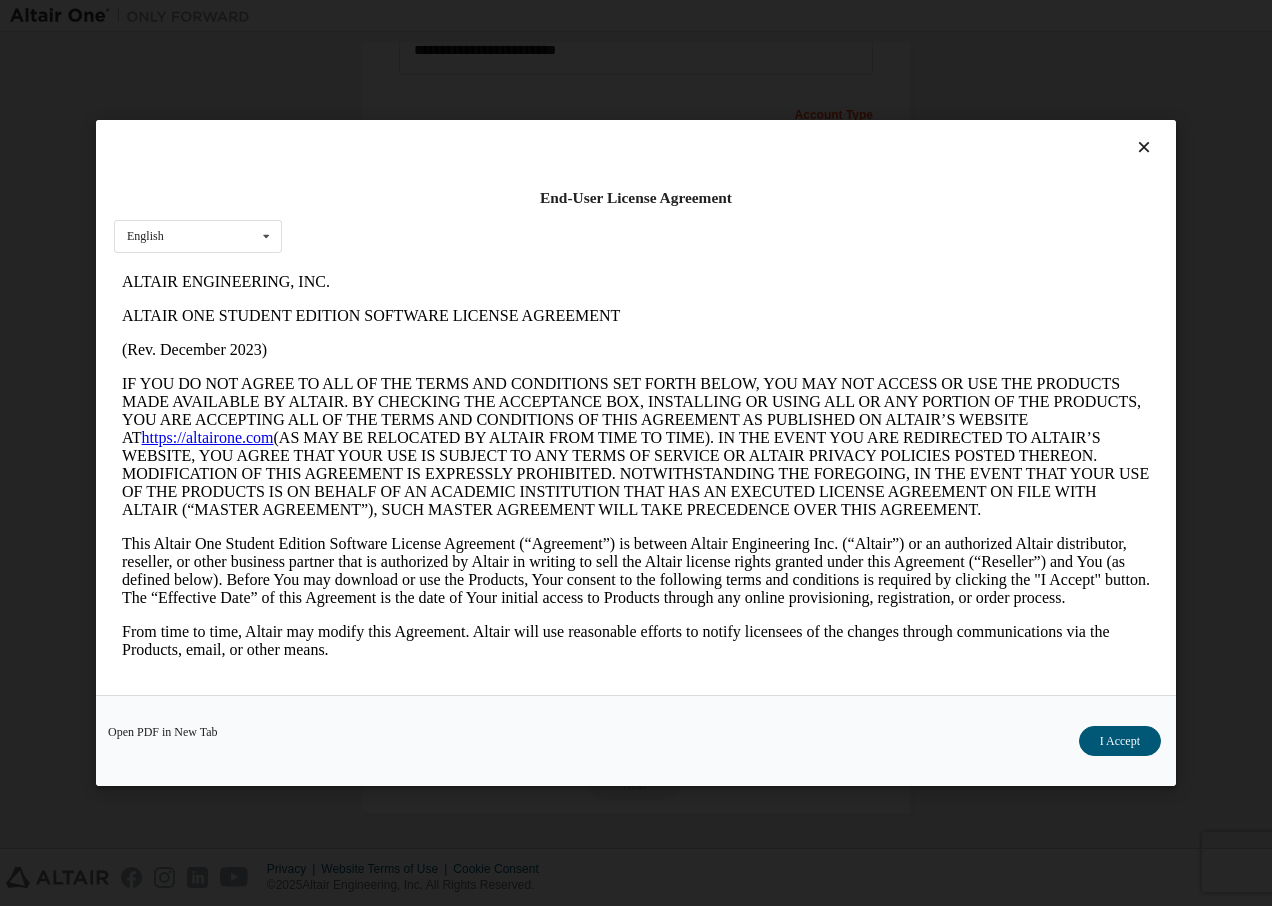 scroll, scrollTop: 0, scrollLeft: 0, axis: both 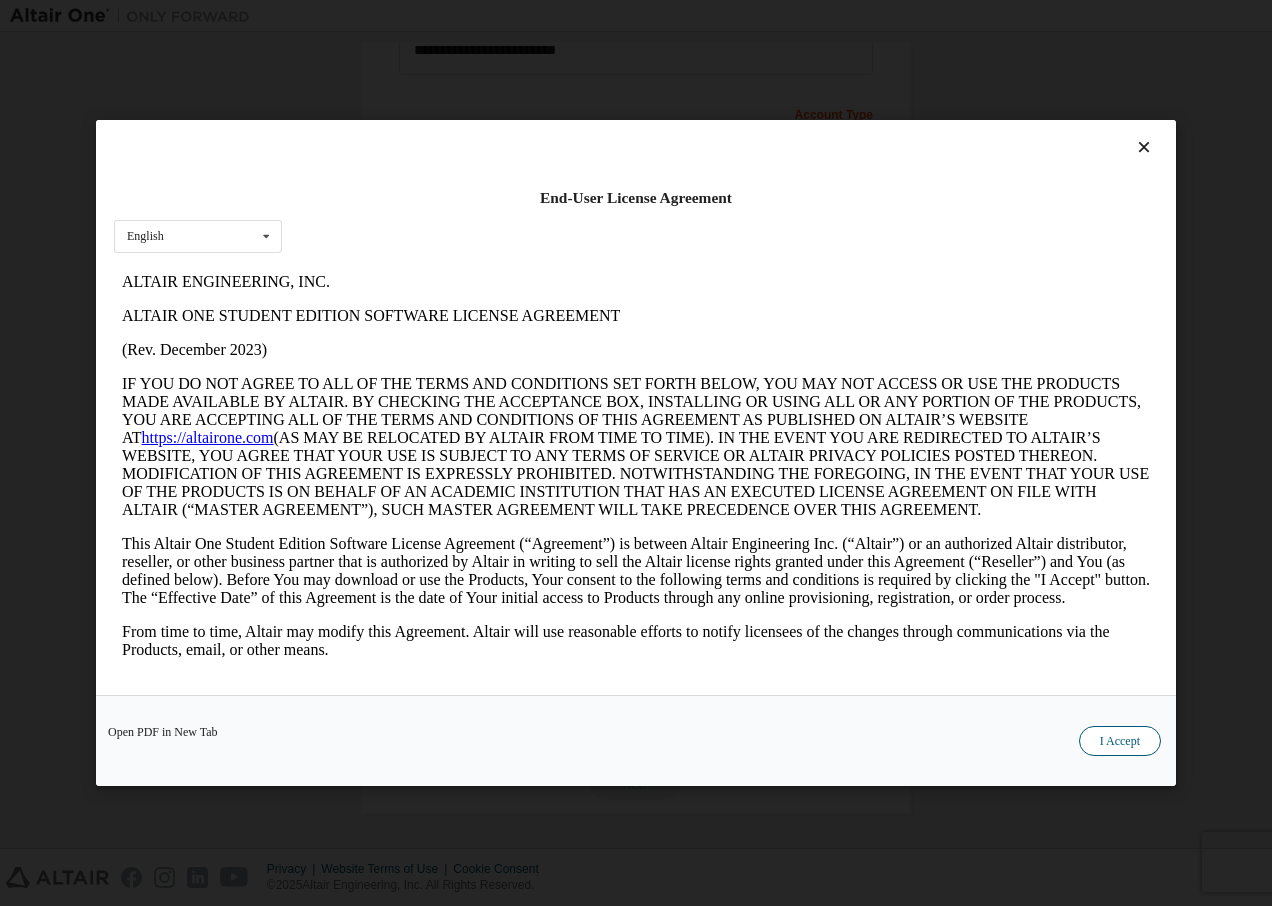click on "I Accept" at bounding box center [1120, 741] 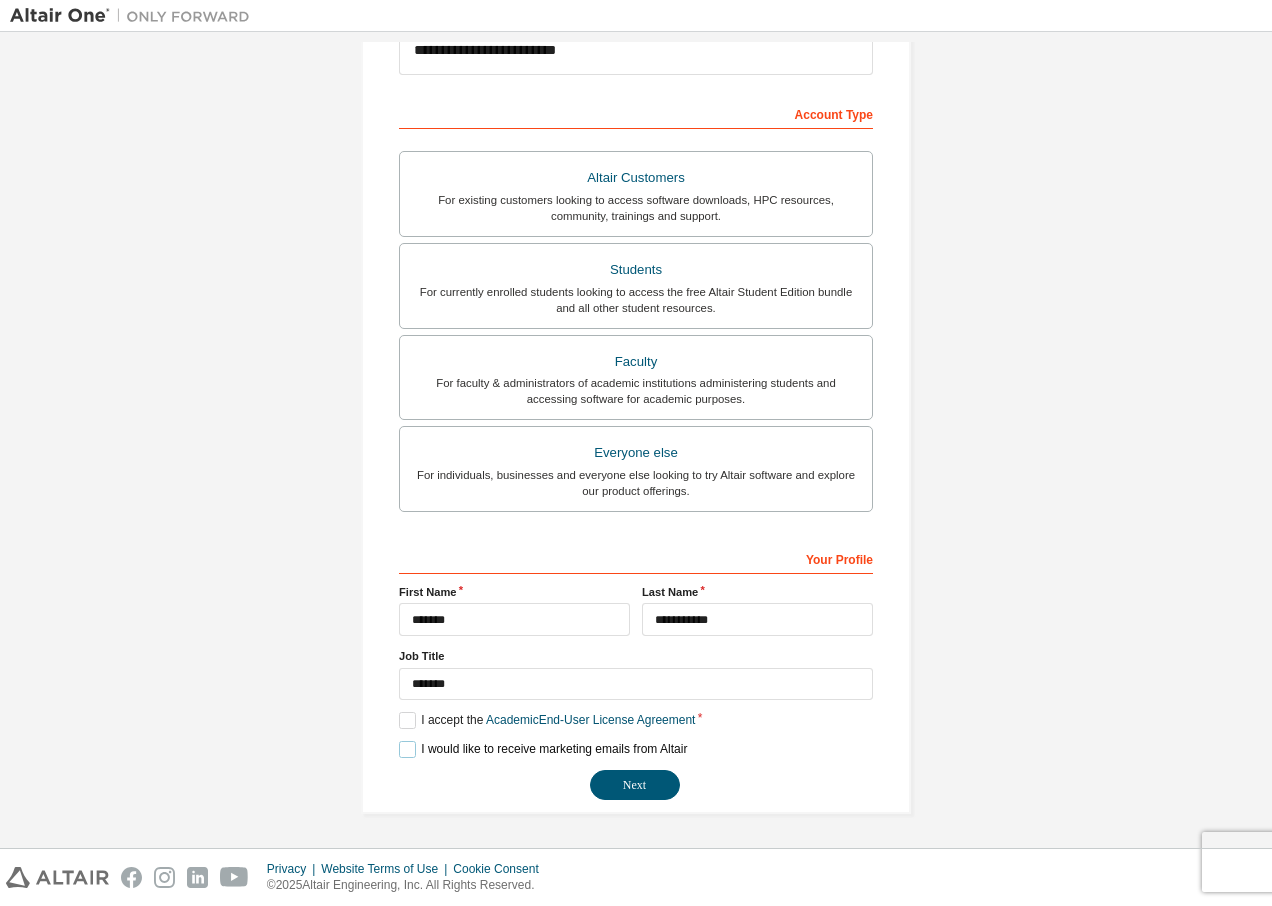 click on "I would like to receive marketing emails from Altair" at bounding box center (543, 749) 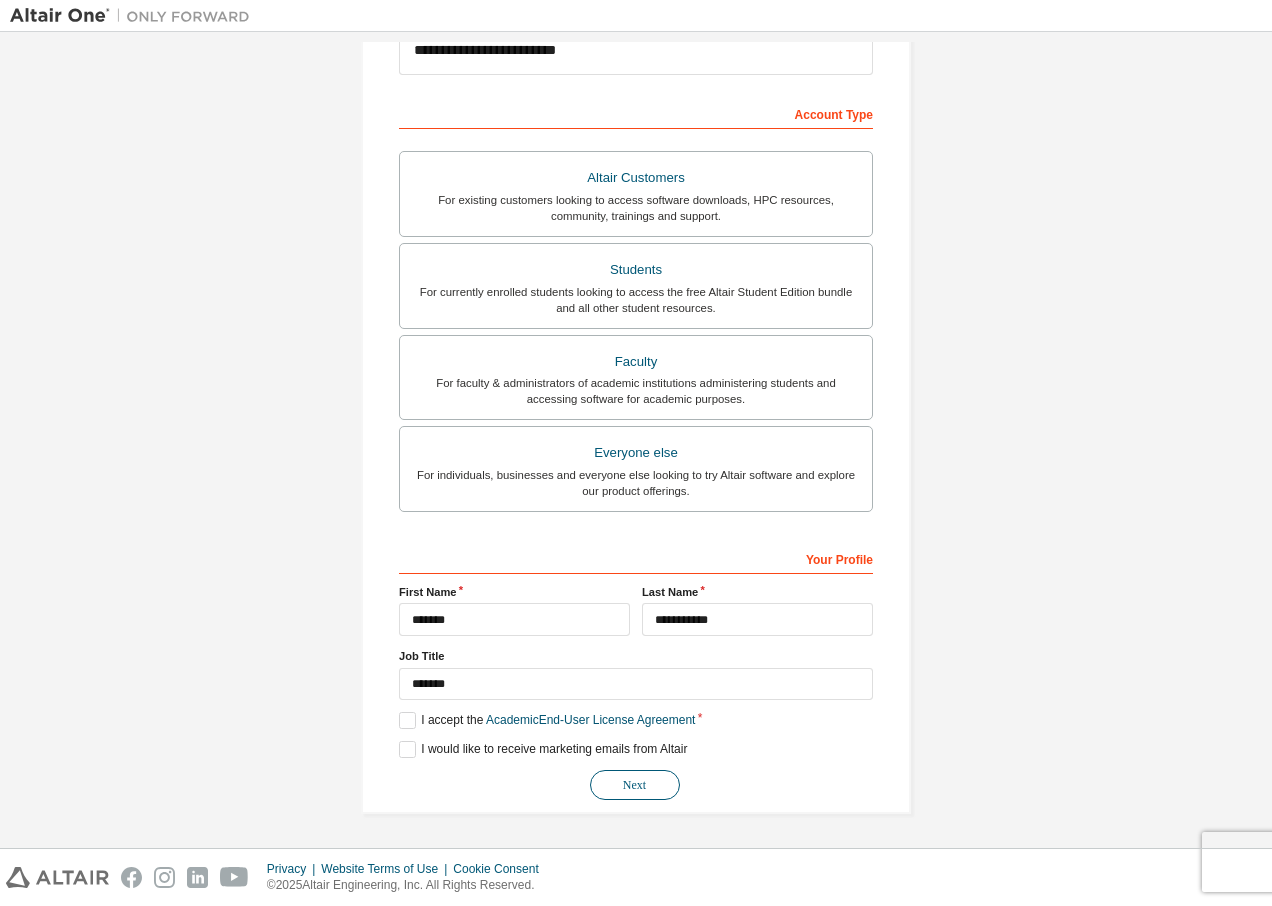 click on "Next" at bounding box center (635, 785) 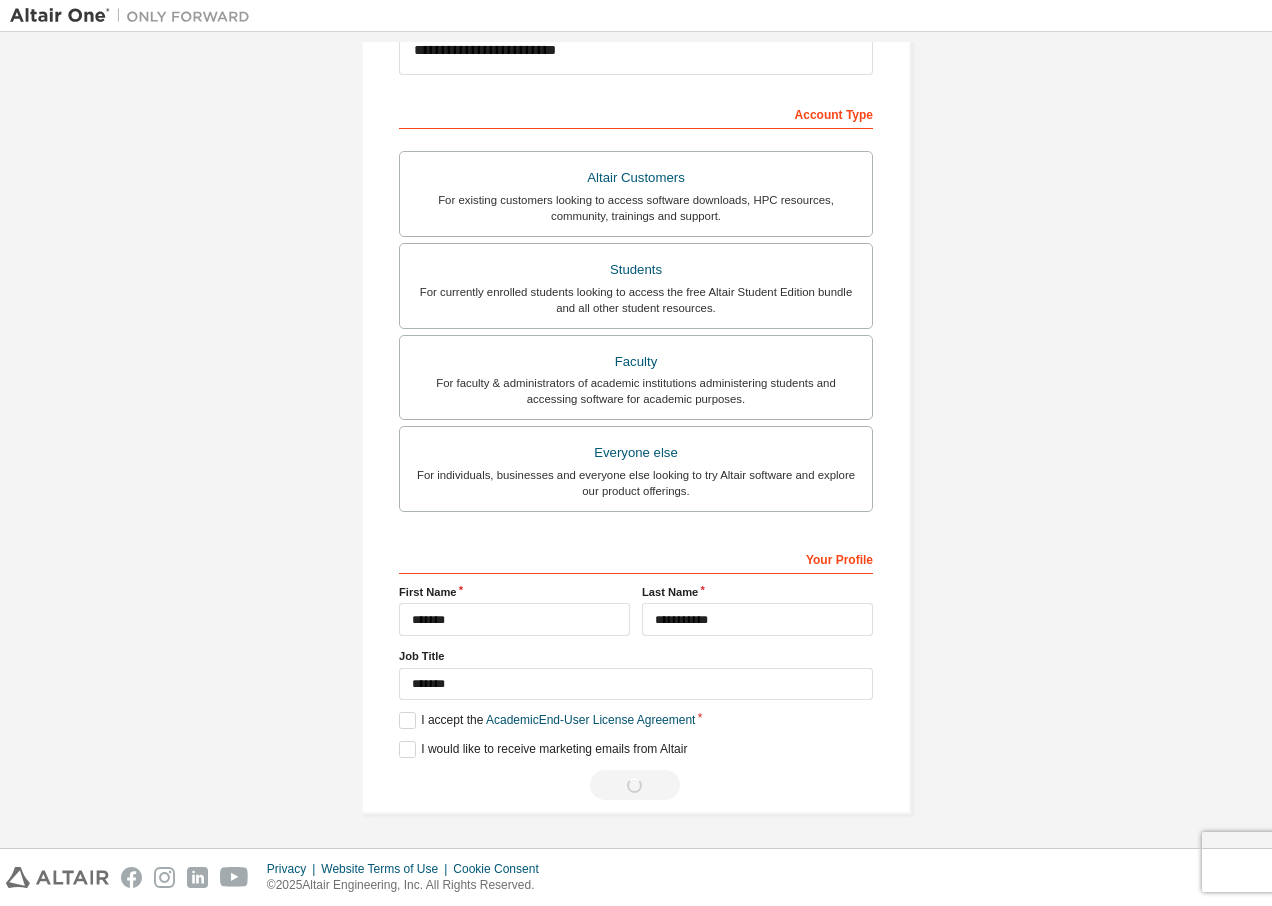 scroll, scrollTop: 0, scrollLeft: 0, axis: both 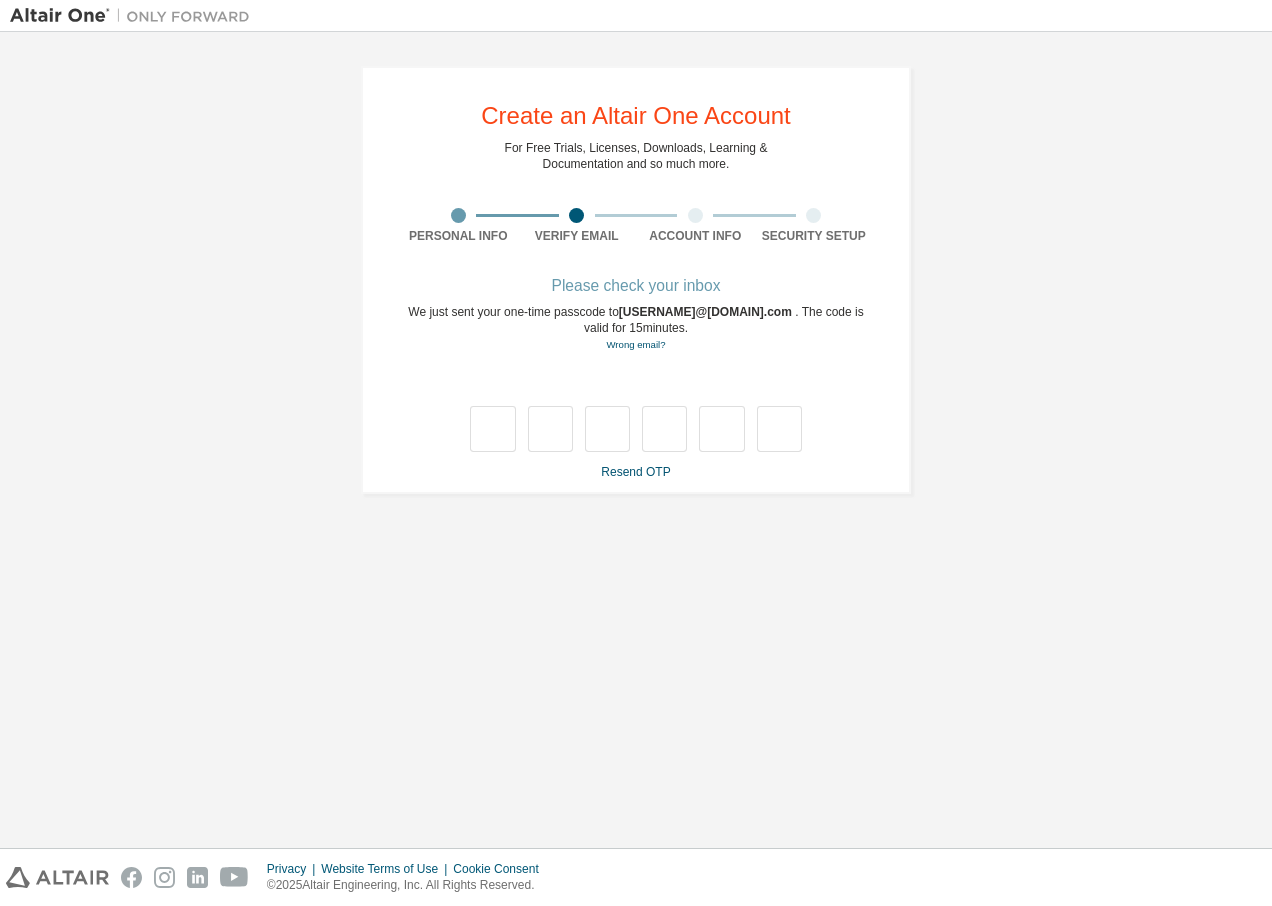 type on "*" 